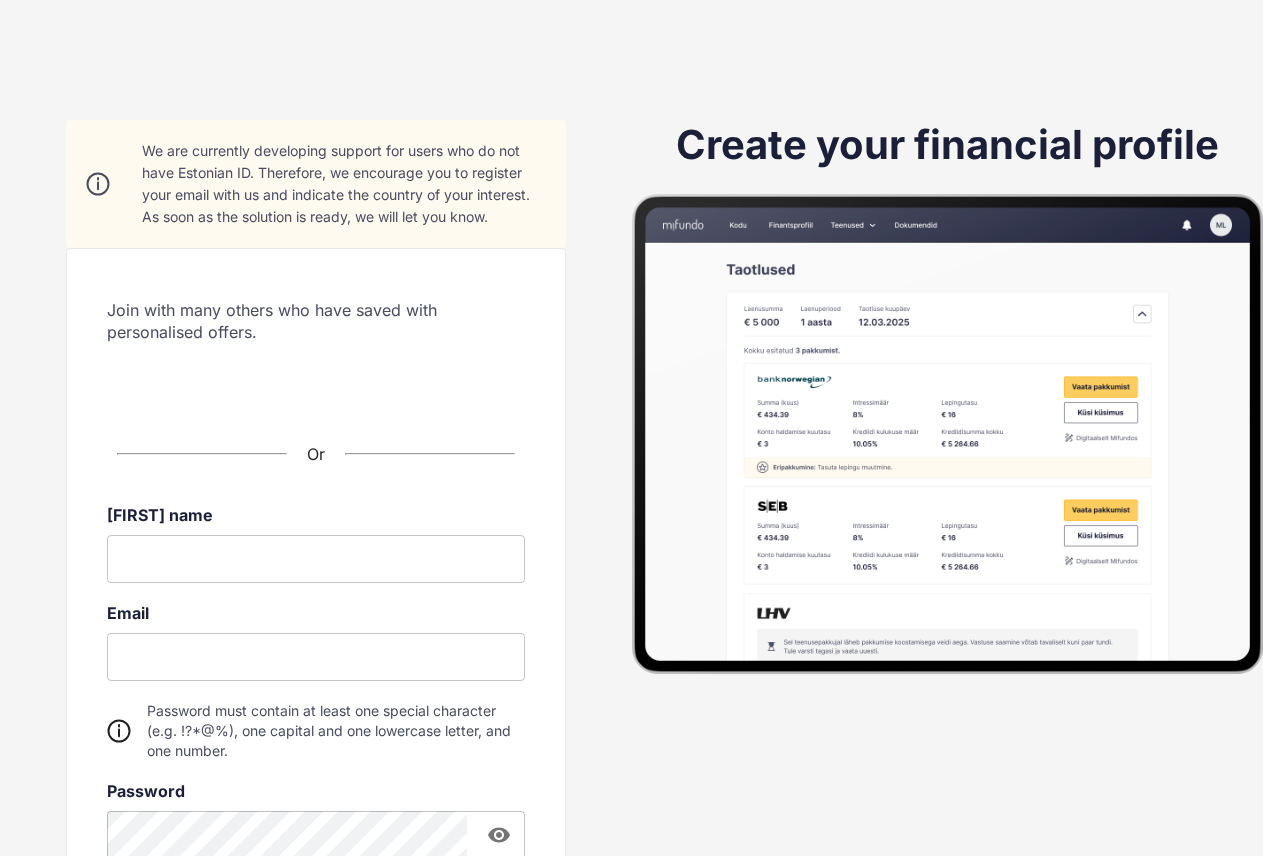 scroll, scrollTop: 260, scrollLeft: 0, axis: vertical 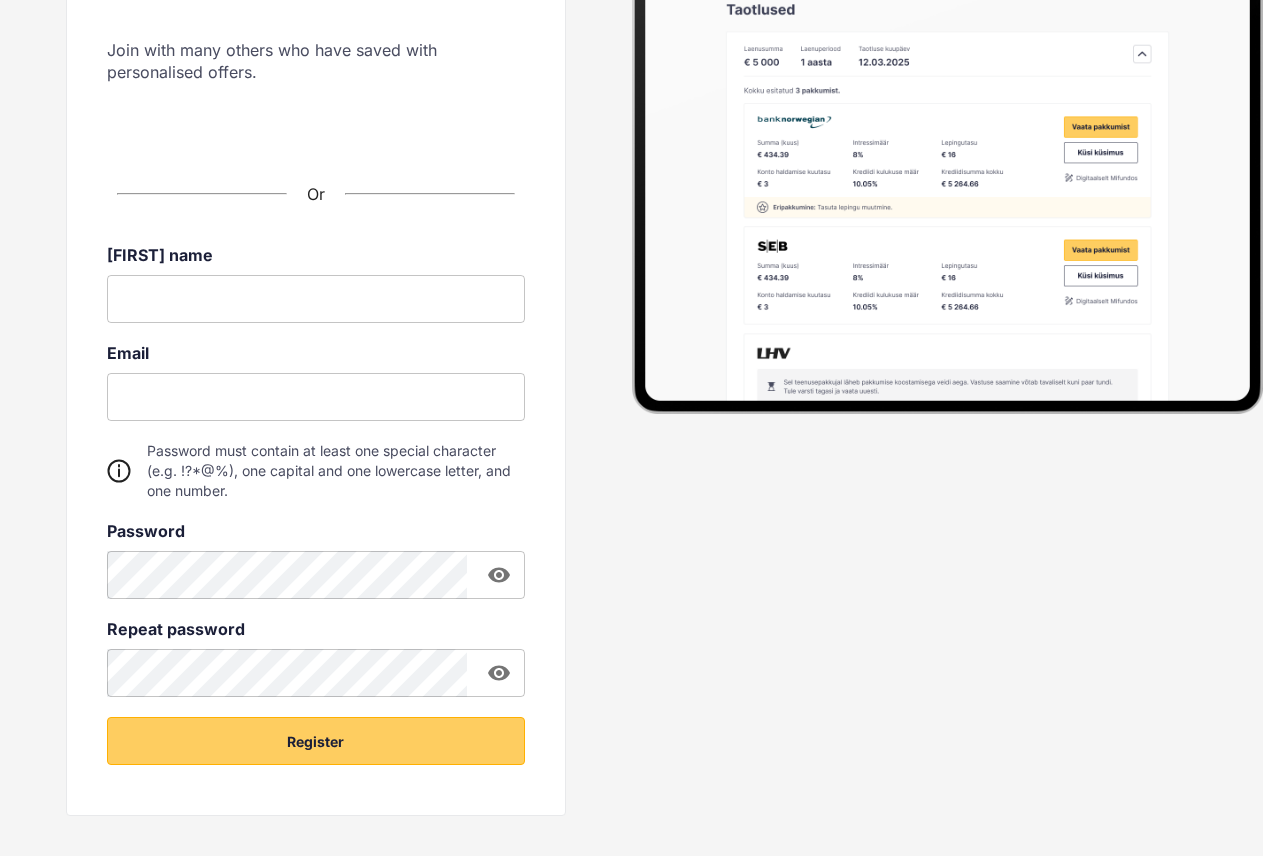 click at bounding box center [316, 299] 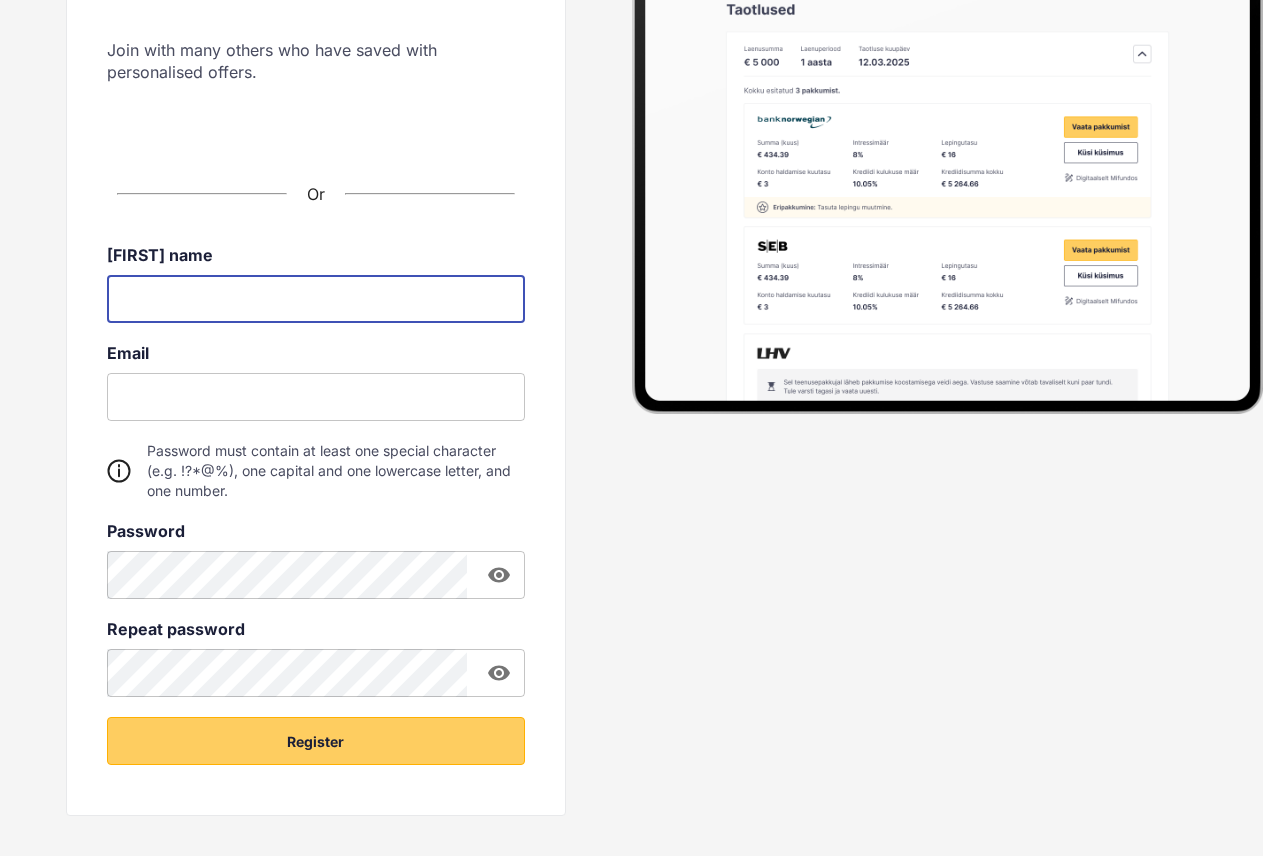type on "*******" 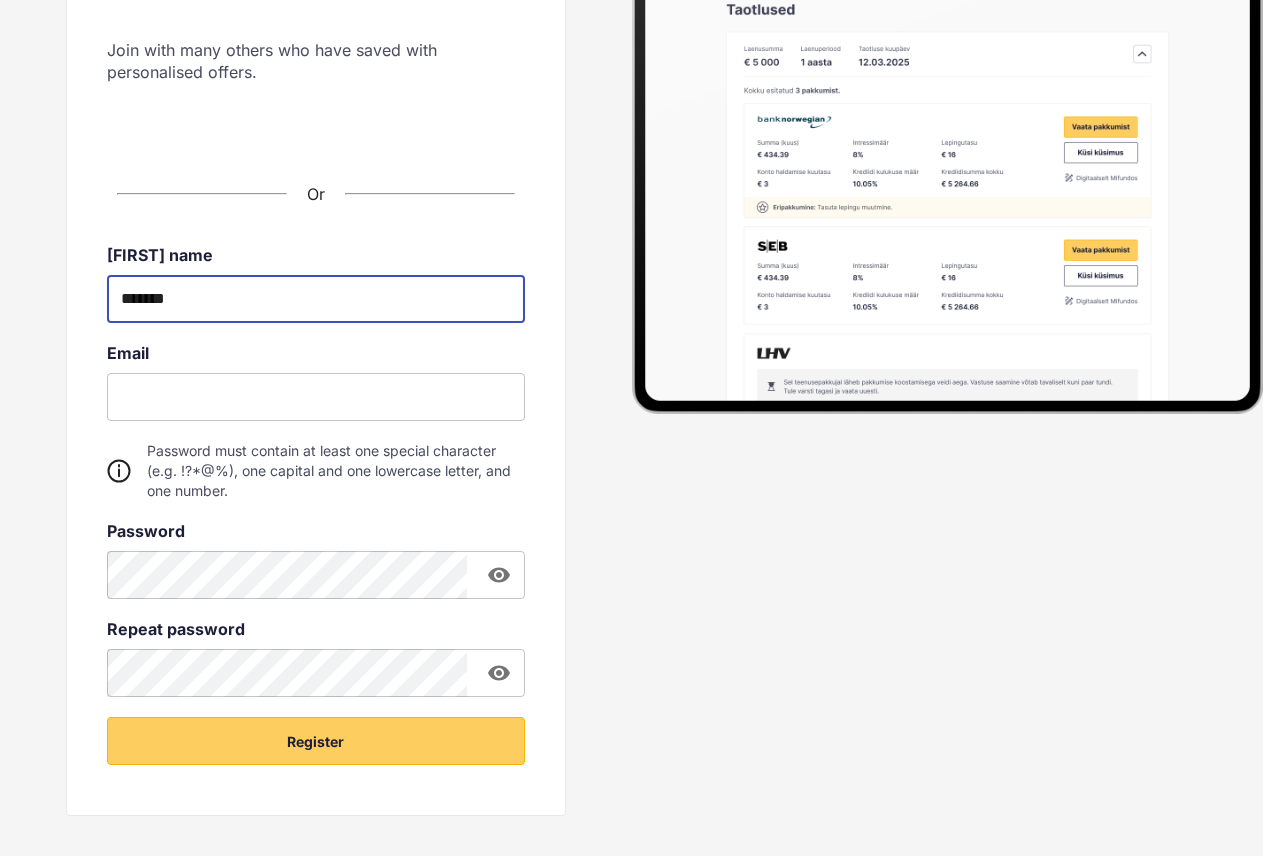 type on "**********" 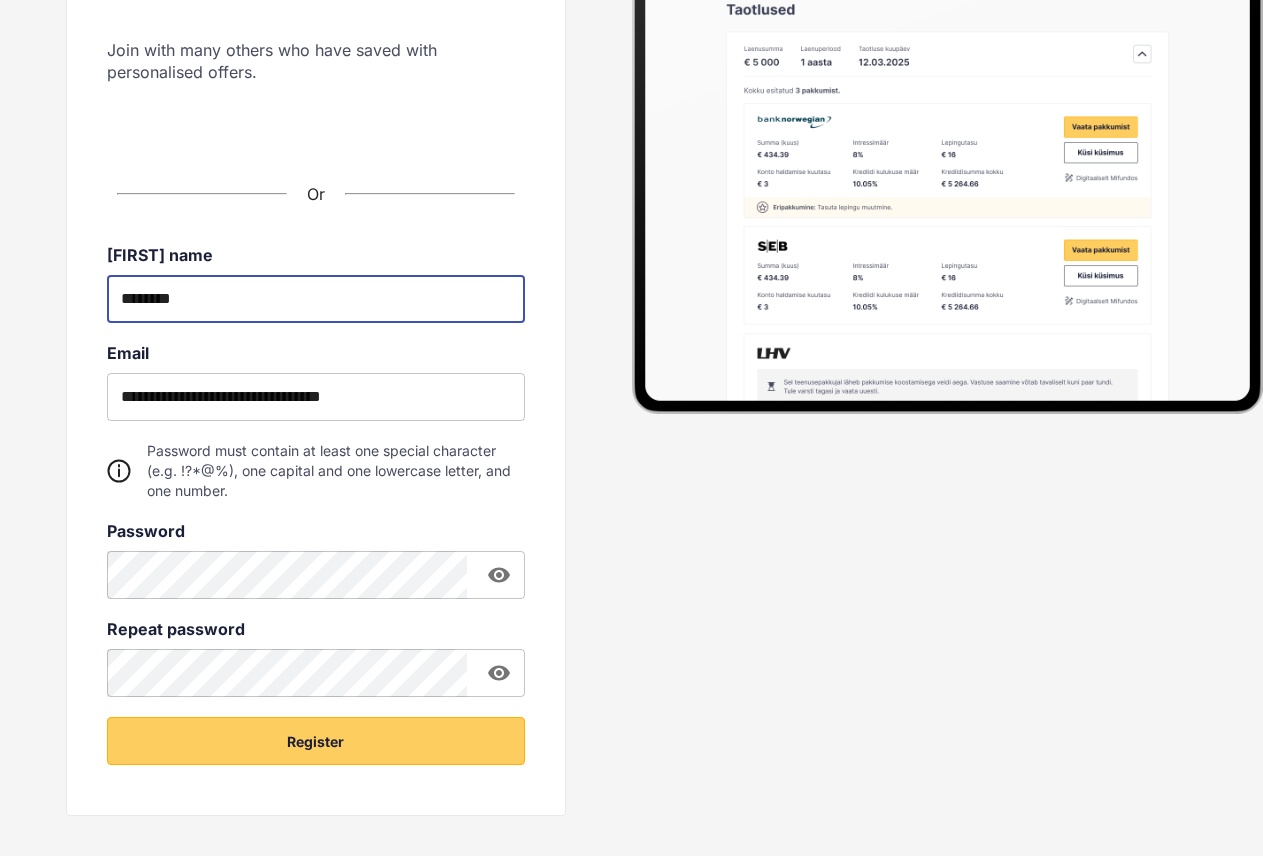 type on "*******" 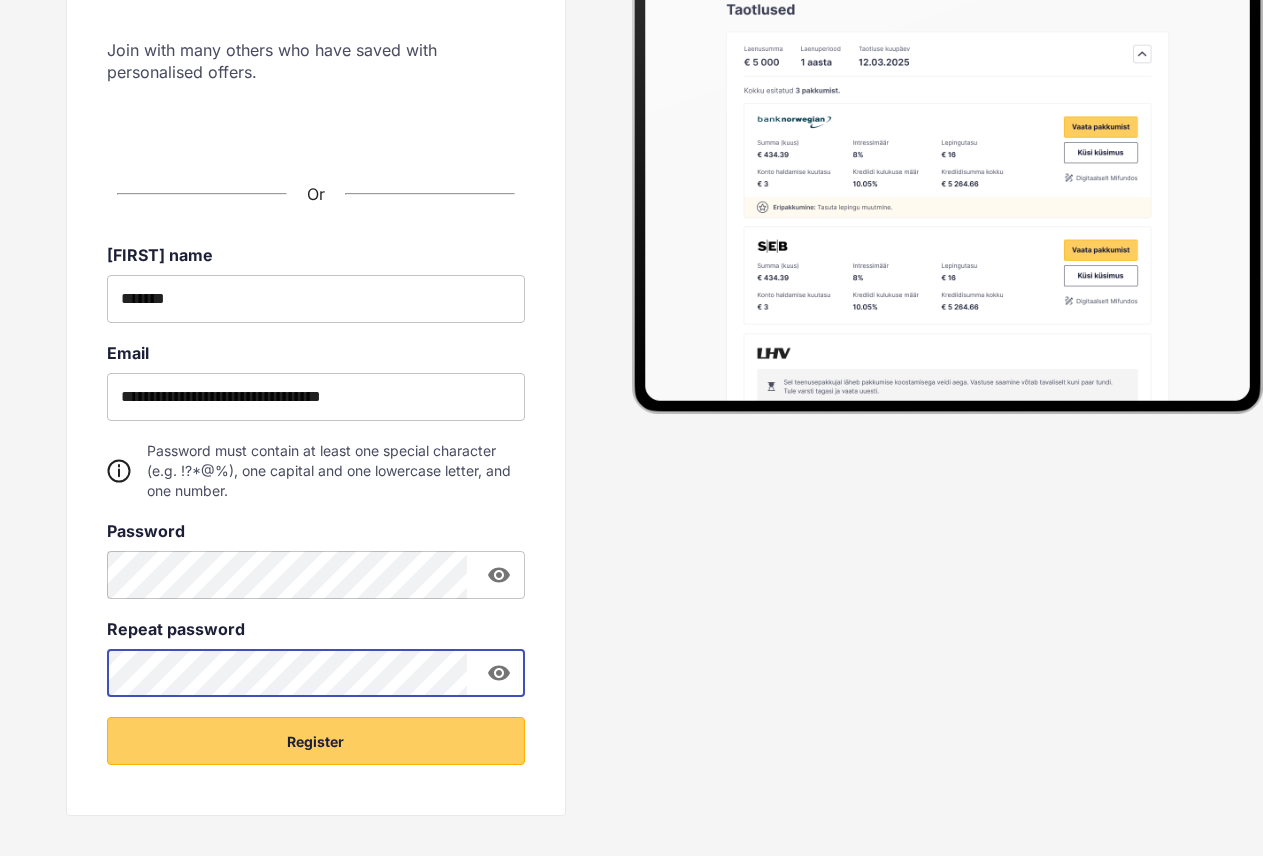 click on "**********" at bounding box center (316, 358) 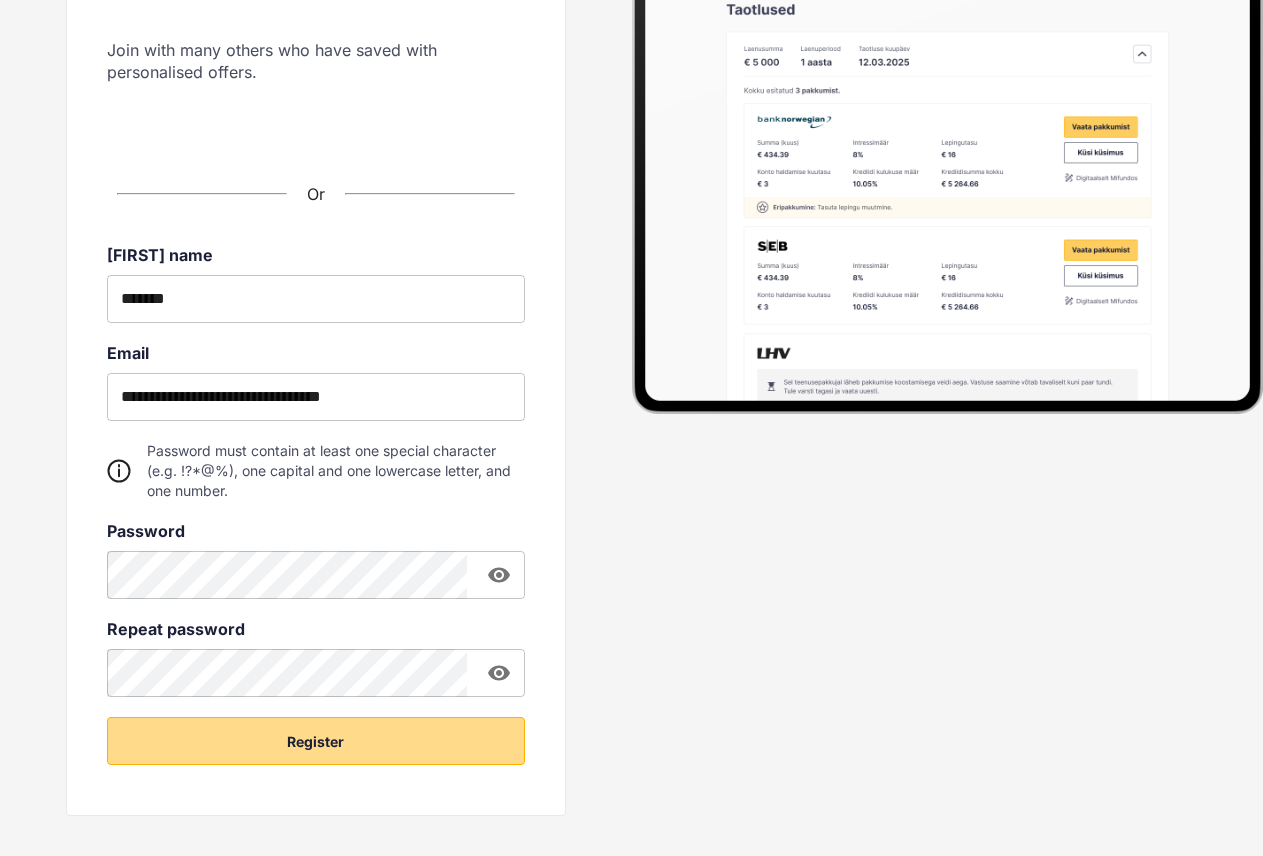 click on "Register" at bounding box center (315, 742) 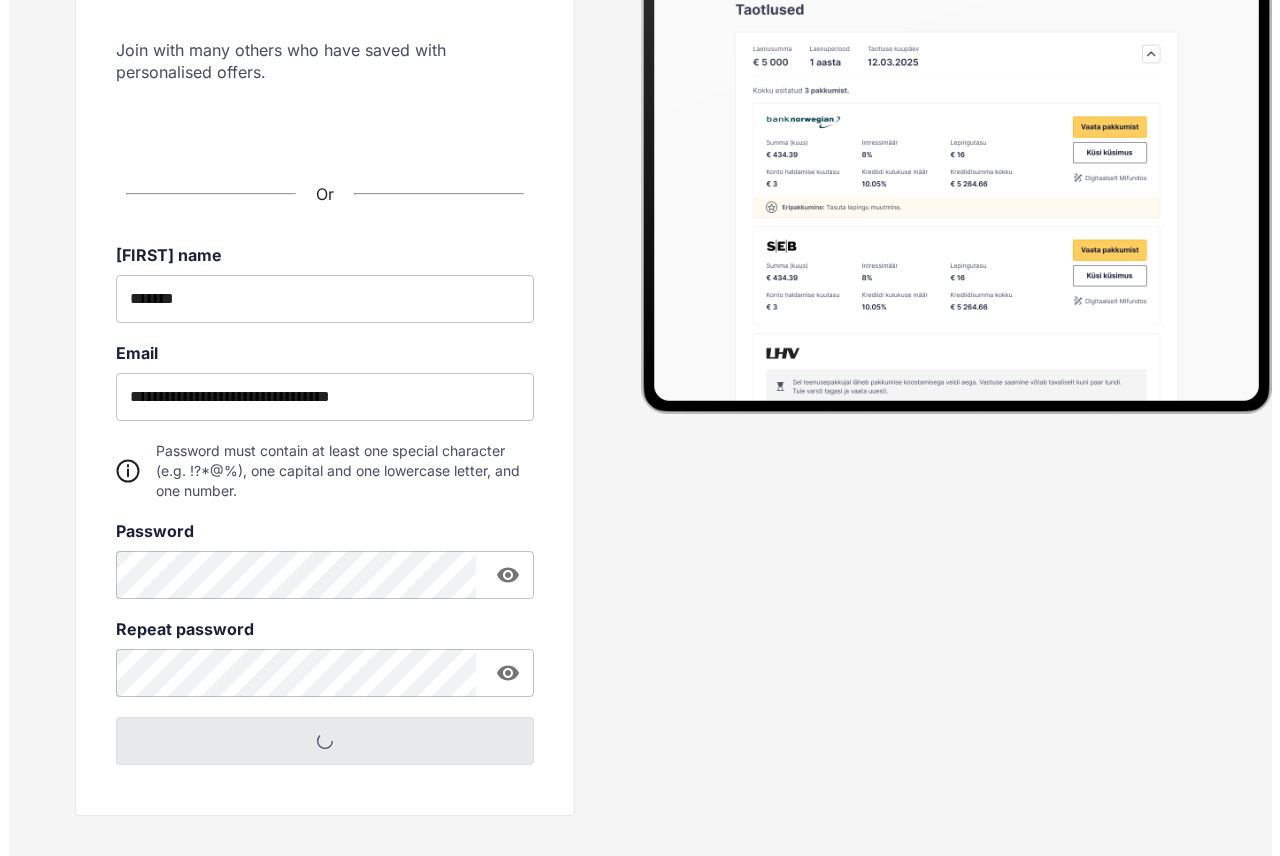 scroll, scrollTop: 0, scrollLeft: 0, axis: both 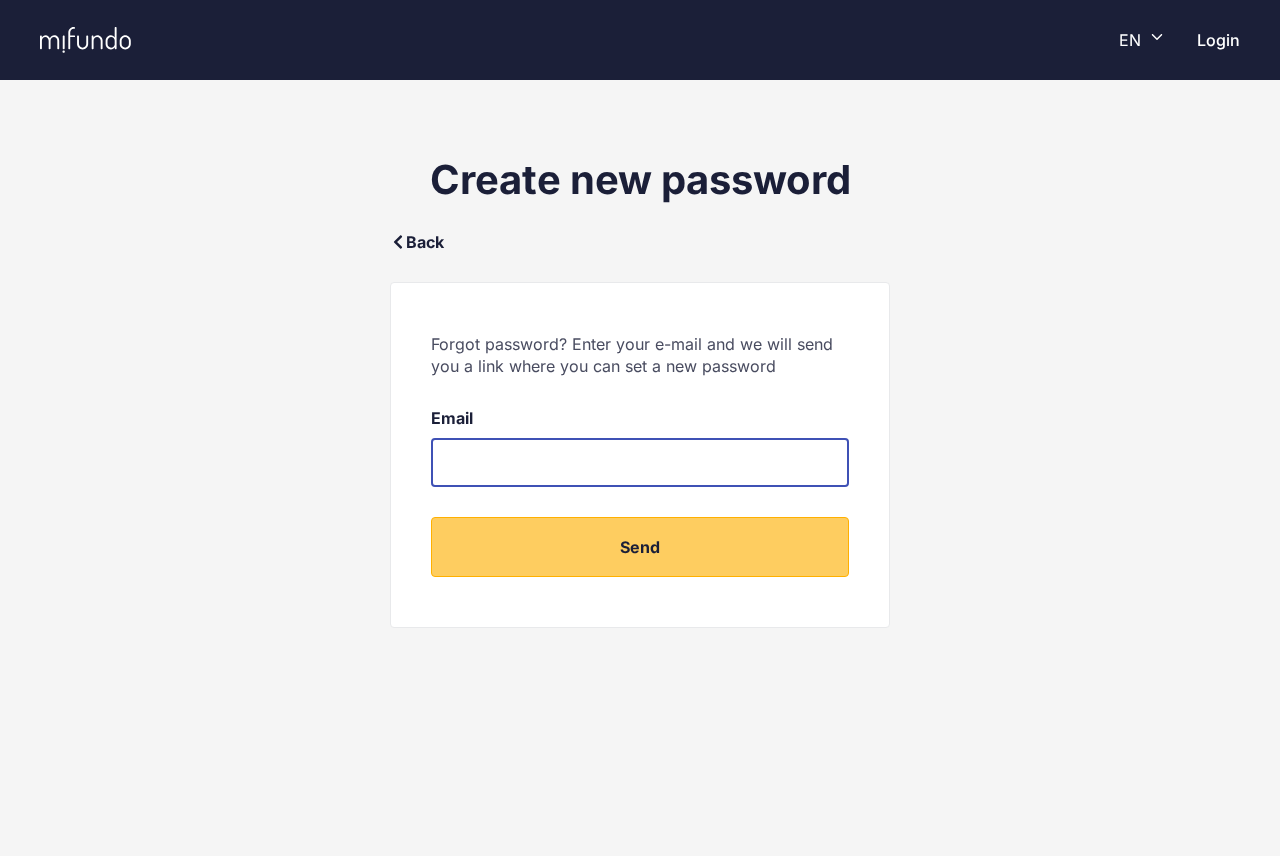 drag, startPoint x: 0, startPoint y: 0, endPoint x: 500, endPoint y: 469, distance: 685.537 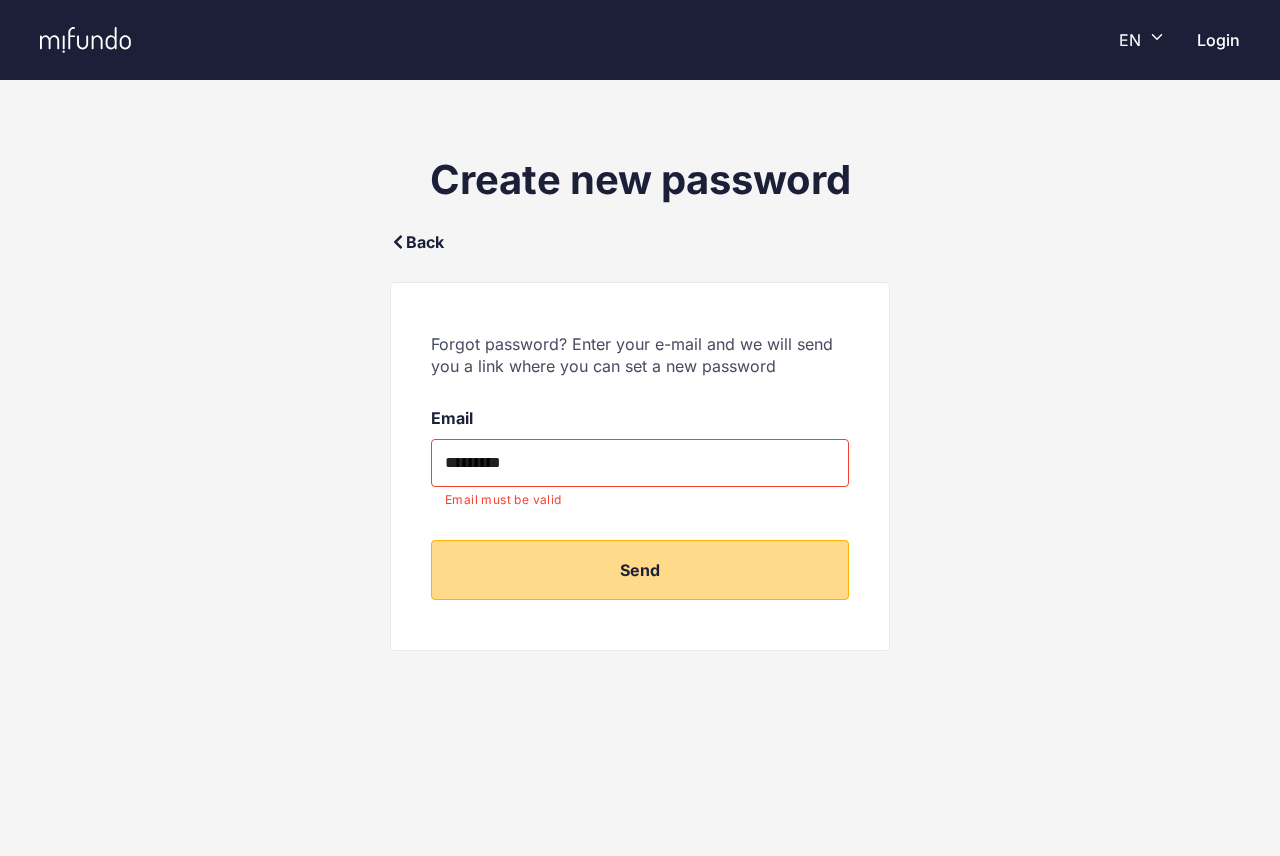 click on "Send" at bounding box center [640, 570] 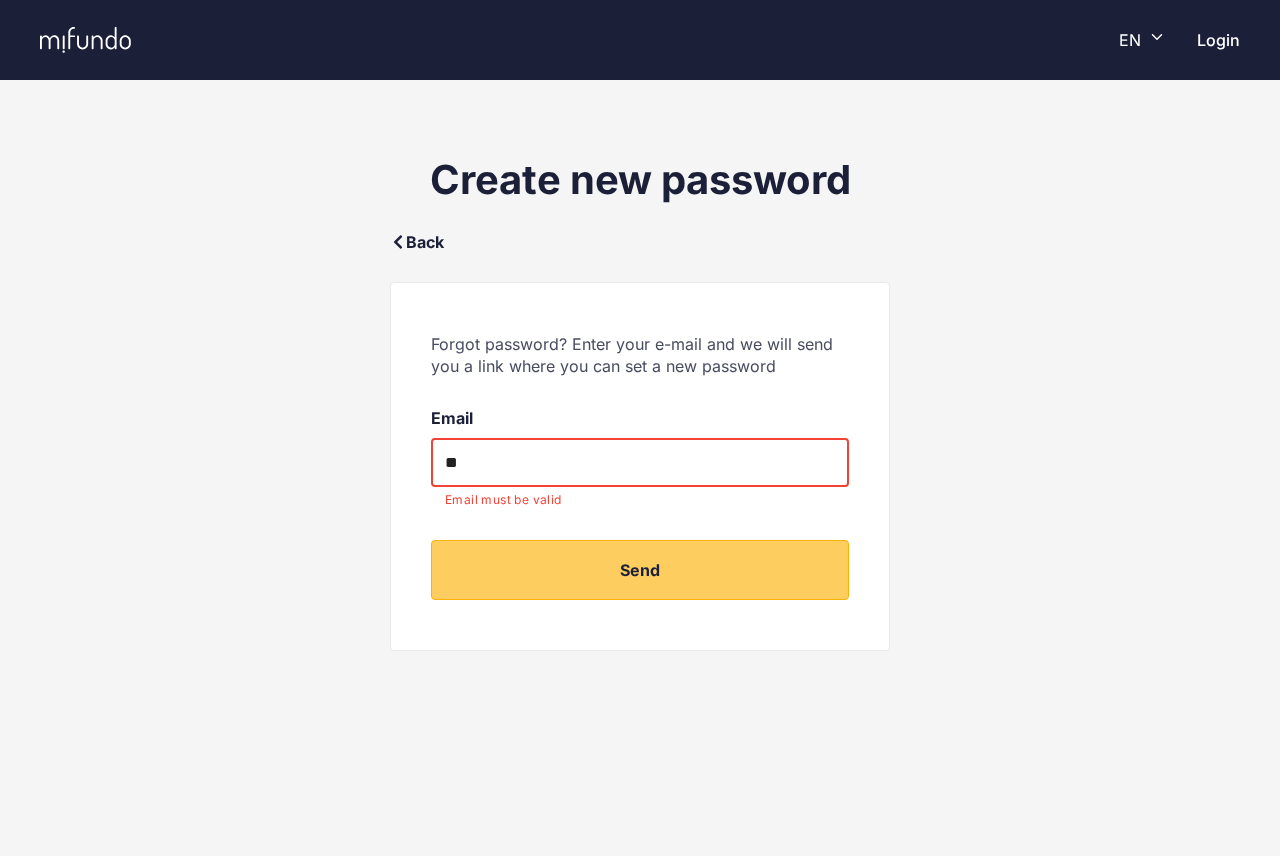 type on "*" 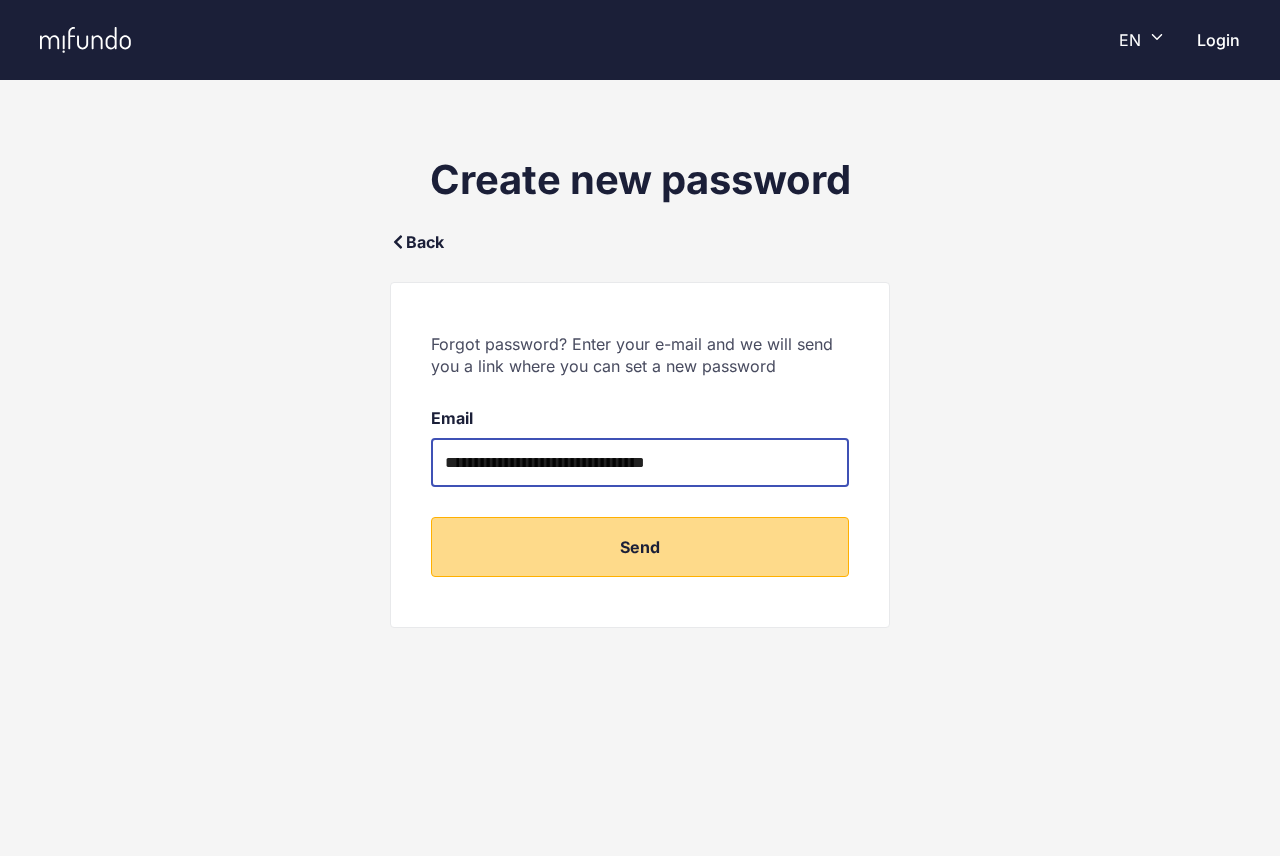 click on "Send" at bounding box center (640, 547) 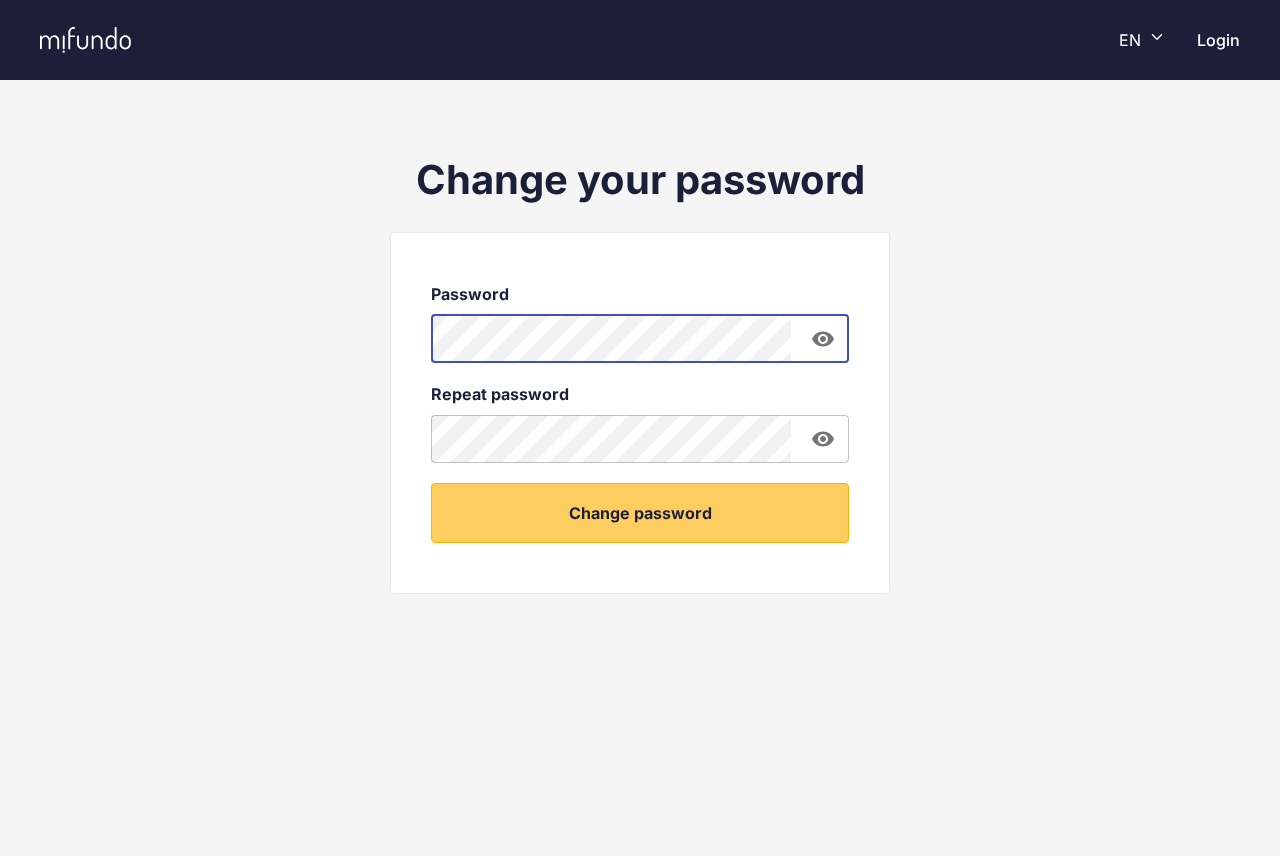 scroll, scrollTop: 0, scrollLeft: 0, axis: both 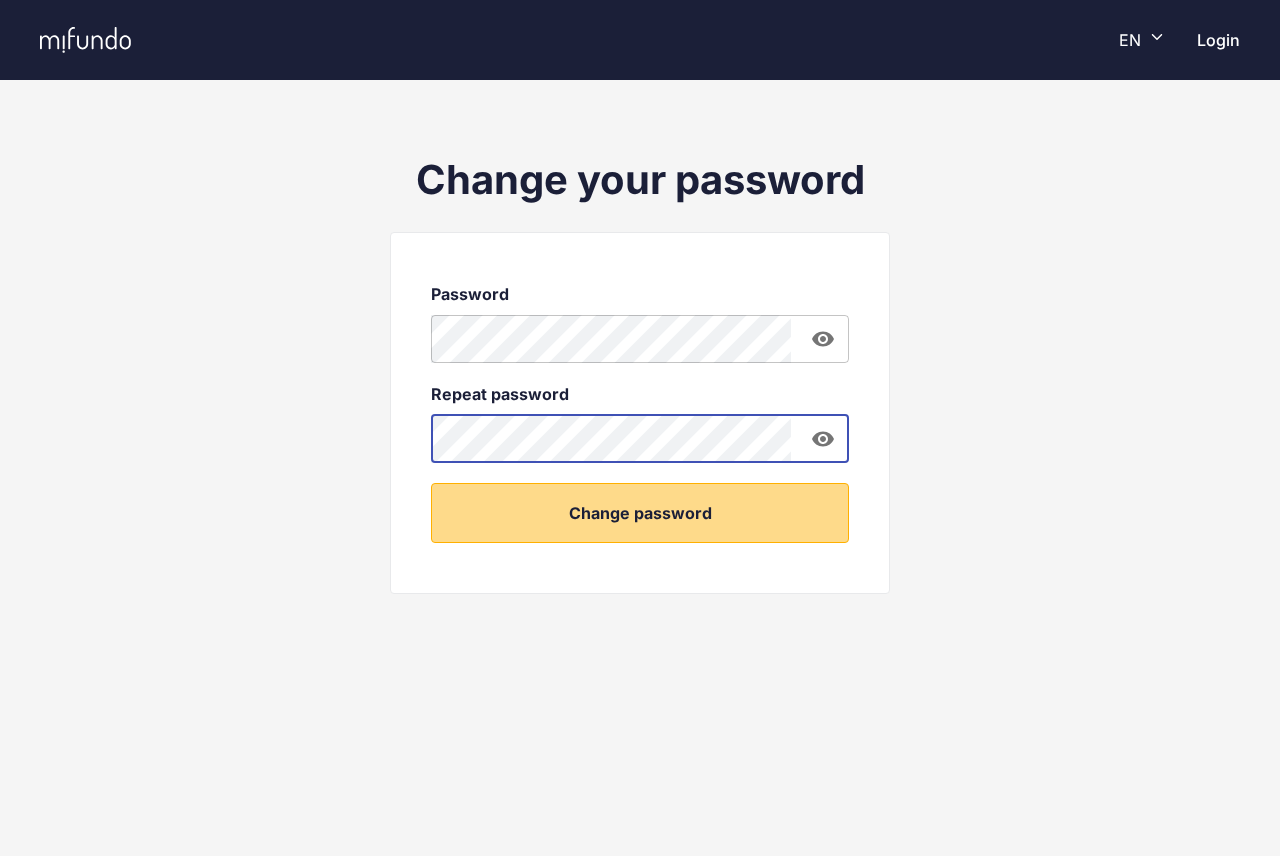 click on "Change password" at bounding box center (640, 513) 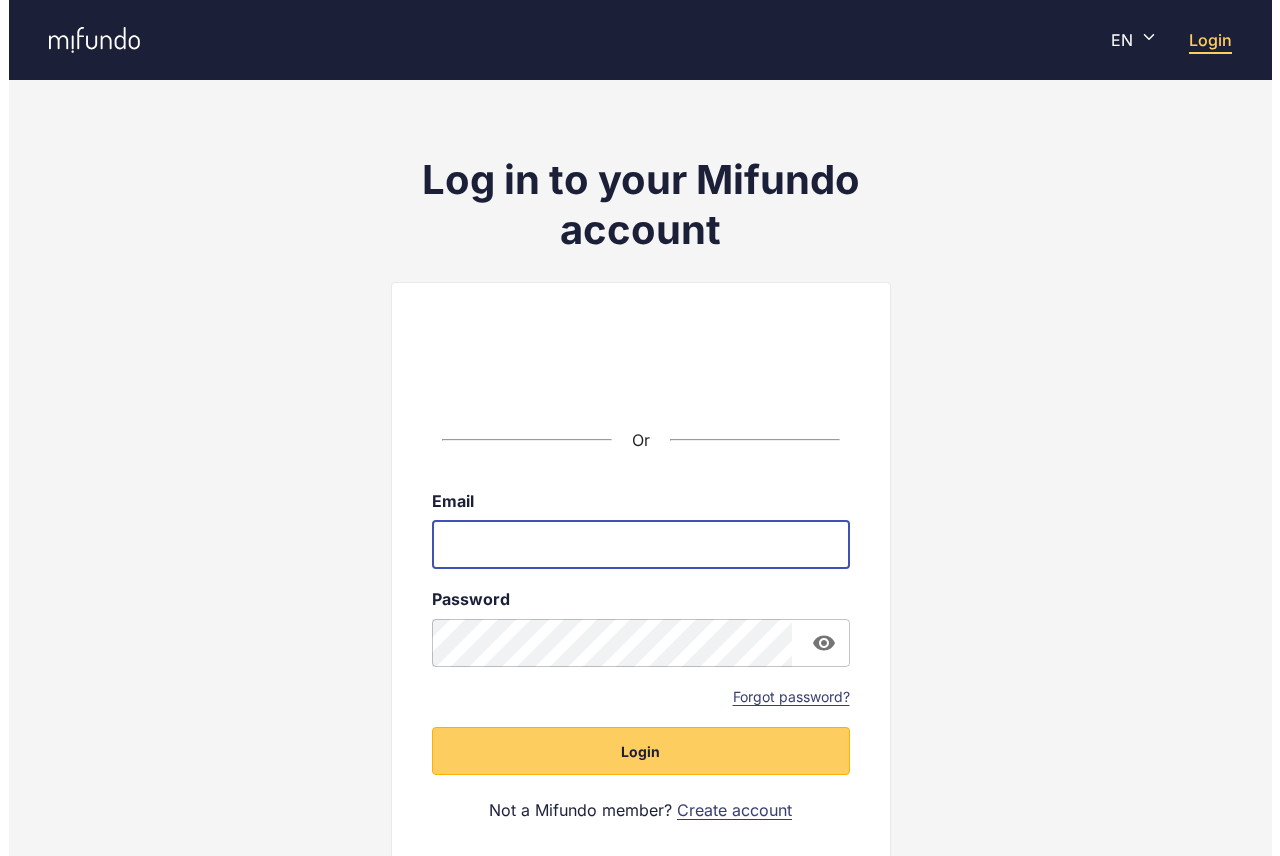 scroll, scrollTop: 0, scrollLeft: 0, axis: both 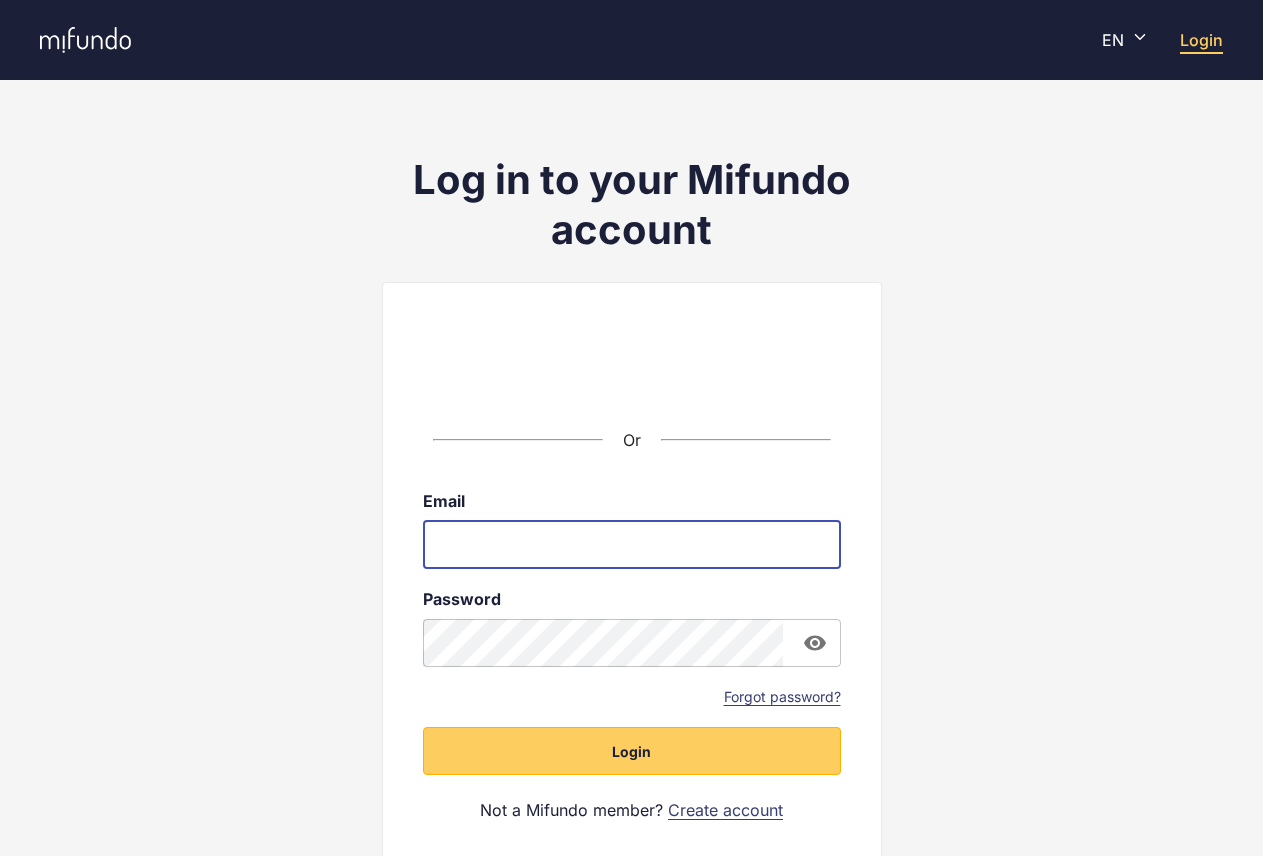 type on "**********" 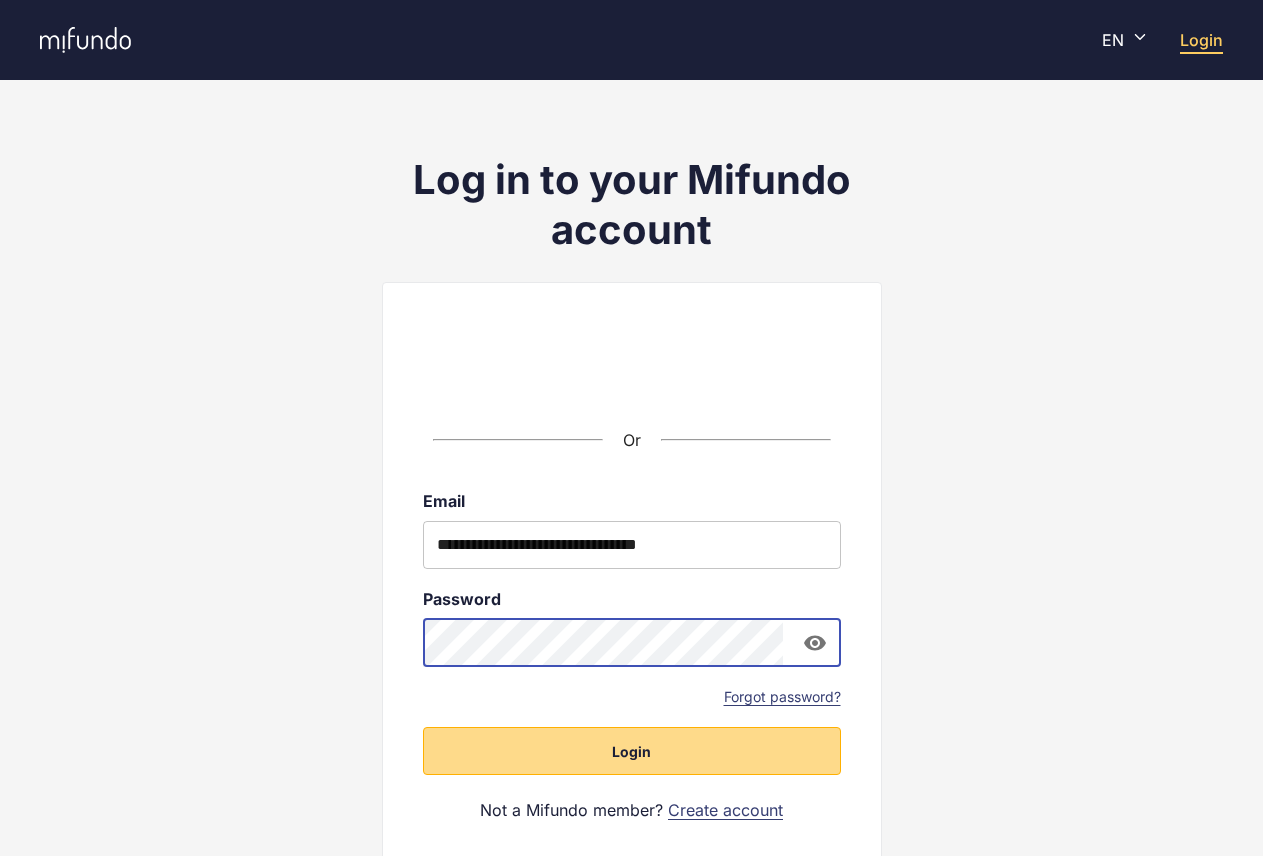 click on "Login" at bounding box center (631, 752) 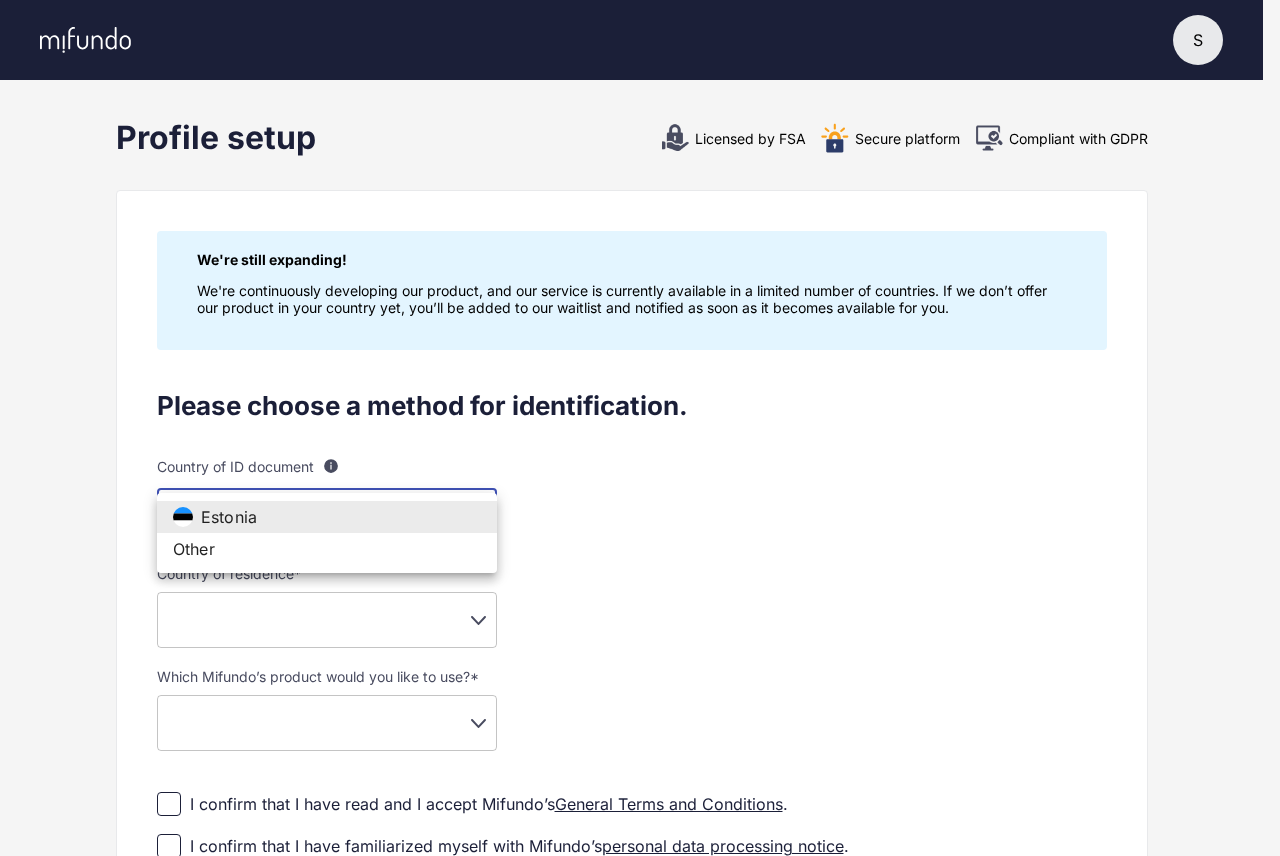 click on "S [LAST] Settings Log out Profile setup Licensed by FSA Secure platform Compliant with GDPR We're still expanding! We're continuously developing our product, and our service is currently available in a limited number of countries. If we don’t offer our product in your country yet, you’ll be added to our waitlist and notified as soon as it becomes available for you. Please choose a method for identification. Country of ID document For example, your passport or your ID card is usually issued by your country of your citizenship. Foreigner's passport or ID card is issued by the country of residence. Please note that document providing evidence of your identity must include your photo. Estonia ** ​ Country of residence * ​ ​ Which Mifundo’s product would you like to use? * ​ ​ I confirm that I have read and I accept Mifundo’s General Terms and Conditions . I confirm that I have familiarized myself with Mifundo’s personal data processing notice .
Smart-ID Mobile-ID ID card Estonia" at bounding box center (640, 428) 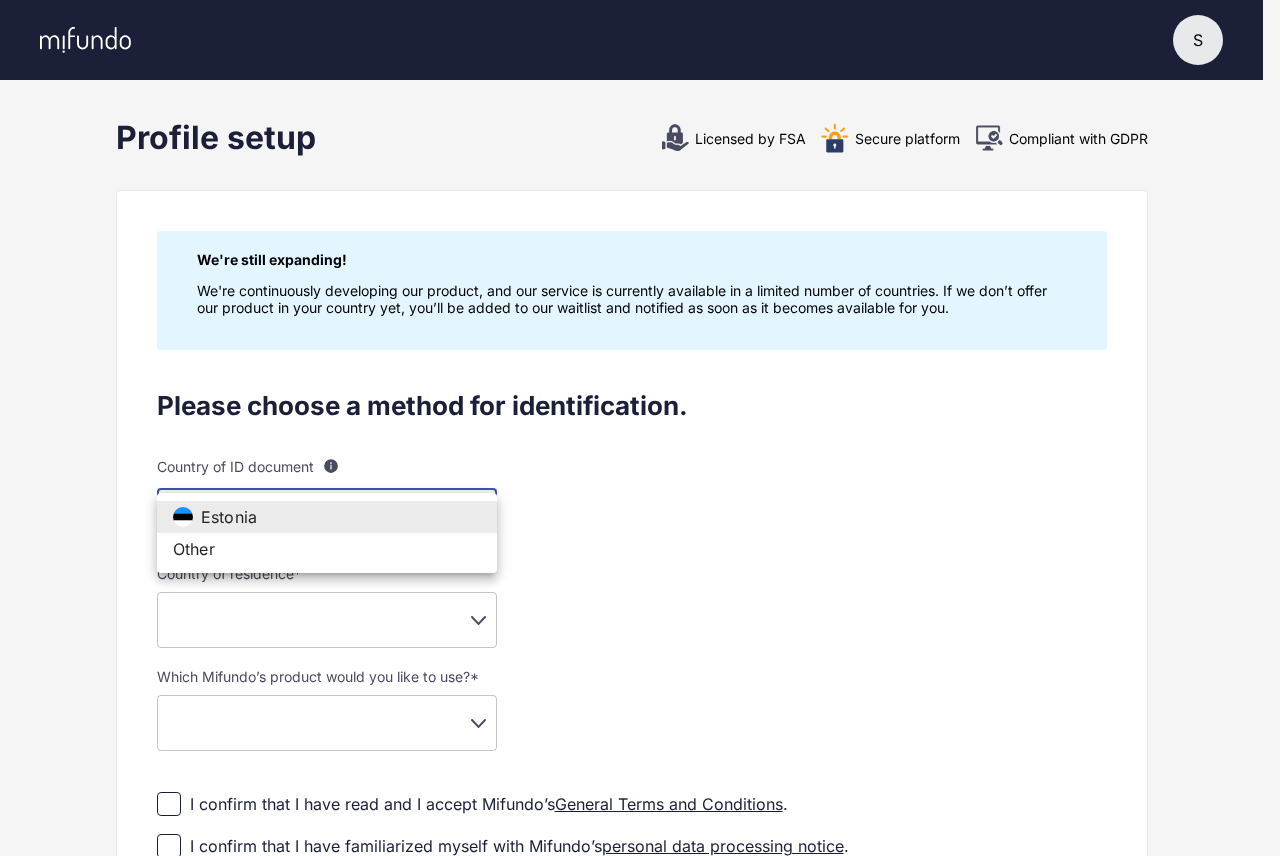 type on "**" 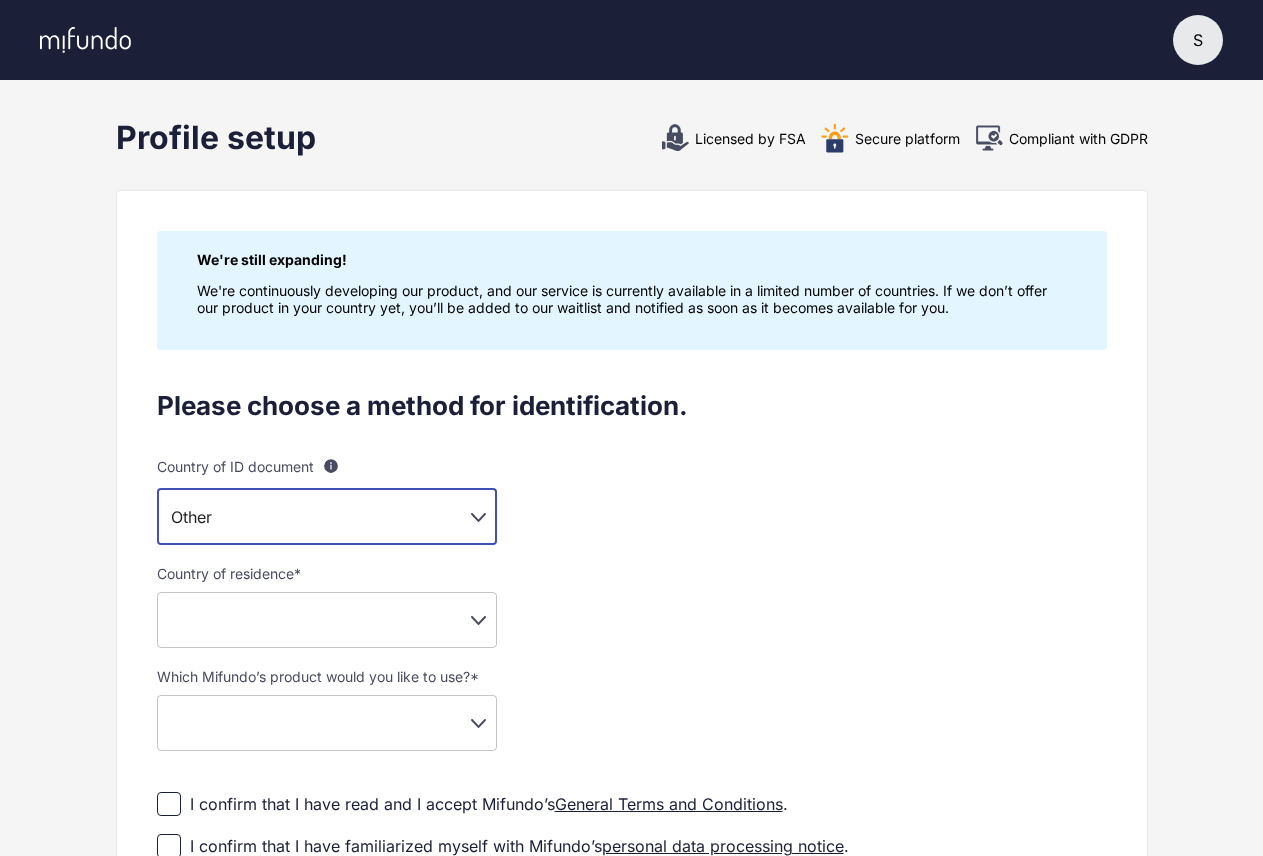click on "S [LAST] Settings Log out Profile setup Licensed by FSA Secure platform Compliant with GDPR We're still expanding! We're continuously developing our product, and our service is currently available in a limited number of countries. If we don’t offer our product in your country yet, you’ll be added to our waitlist and notified as soon as it becomes available for you. Please choose a method for identification. Country of ID document For example, your passport or your ID card is usually issued by your country of your citizenship. Foreigner's passport or ID card is issued by the country of residence. Please note that document providing evidence of your identity must include your photo. Other ** ​ Country of residence * ​ ​ Which Mifundo’s product would you like to use? * ​ ​ I confirm that I have read and I accept Mifundo’s General Terms and Conditions . I confirm that I have familiarized myself with Mifundo’s personal data processing notice .
Save and continue" at bounding box center [631, 428] 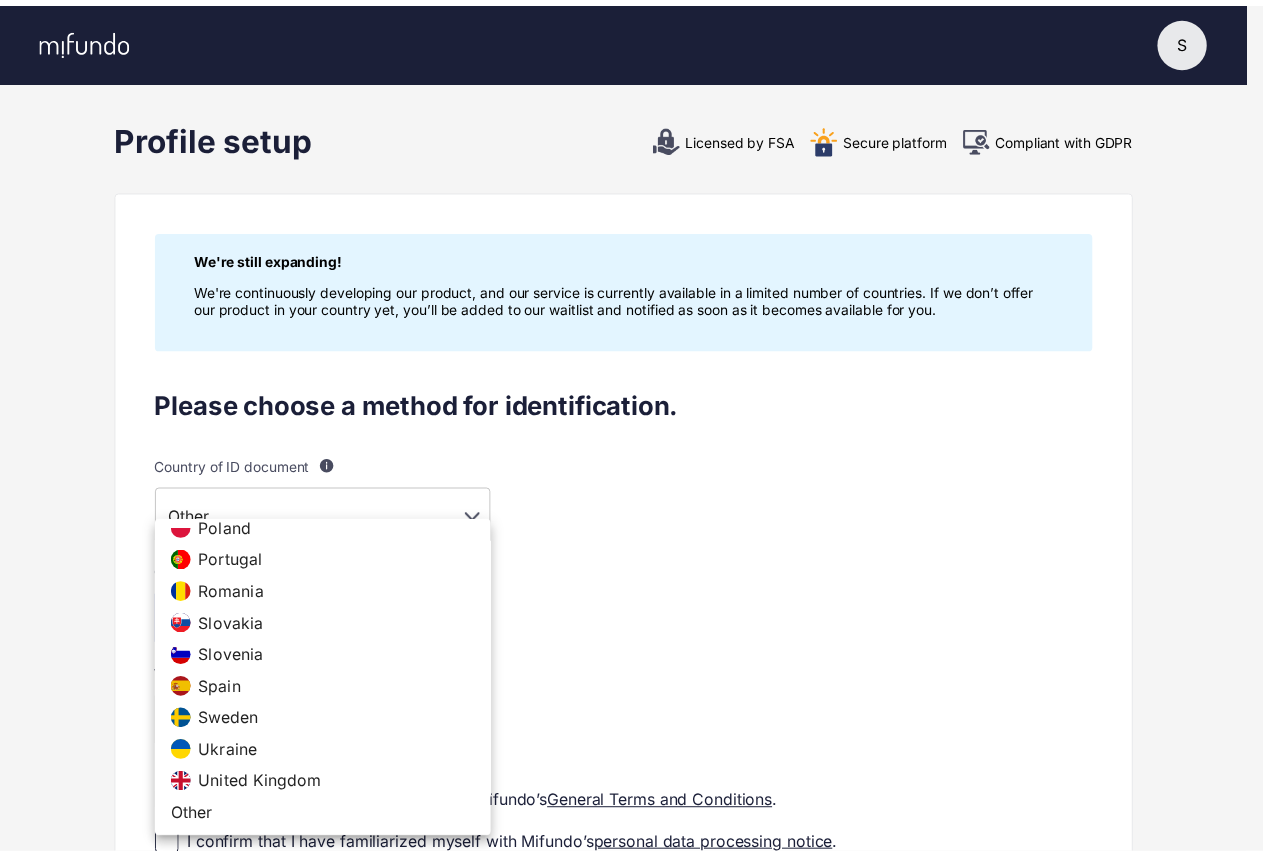 scroll, scrollTop: 752, scrollLeft: 0, axis: vertical 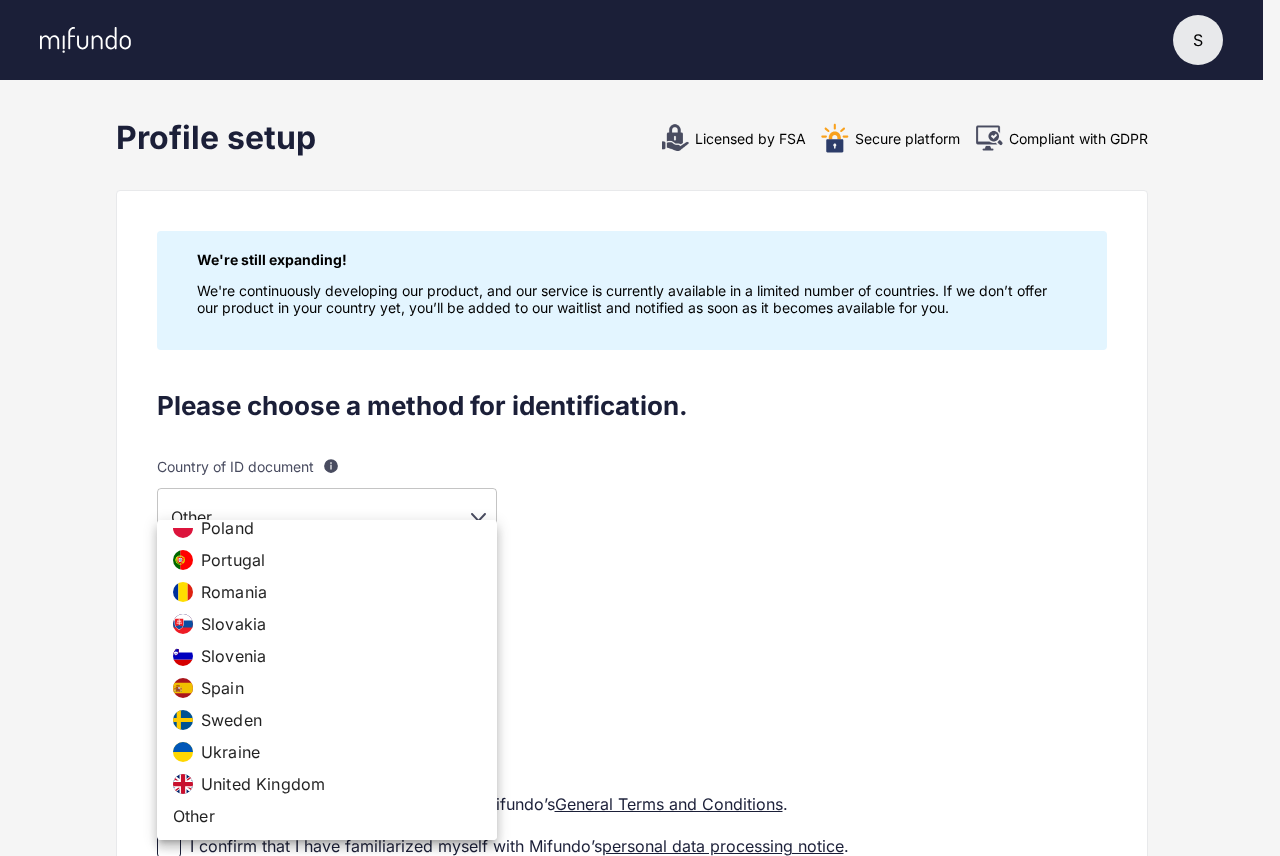 click on "Other" at bounding box center [194, 816] 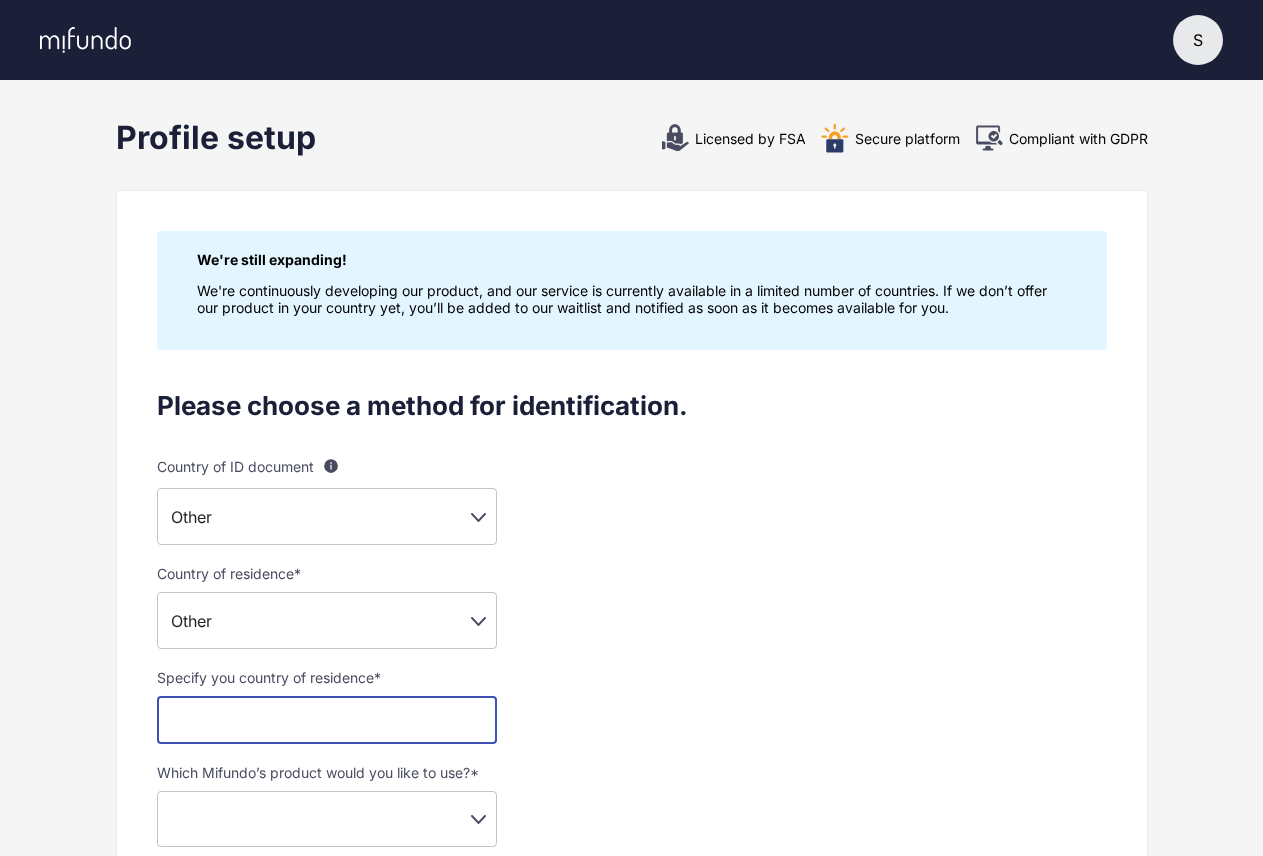 click at bounding box center [327, 720] 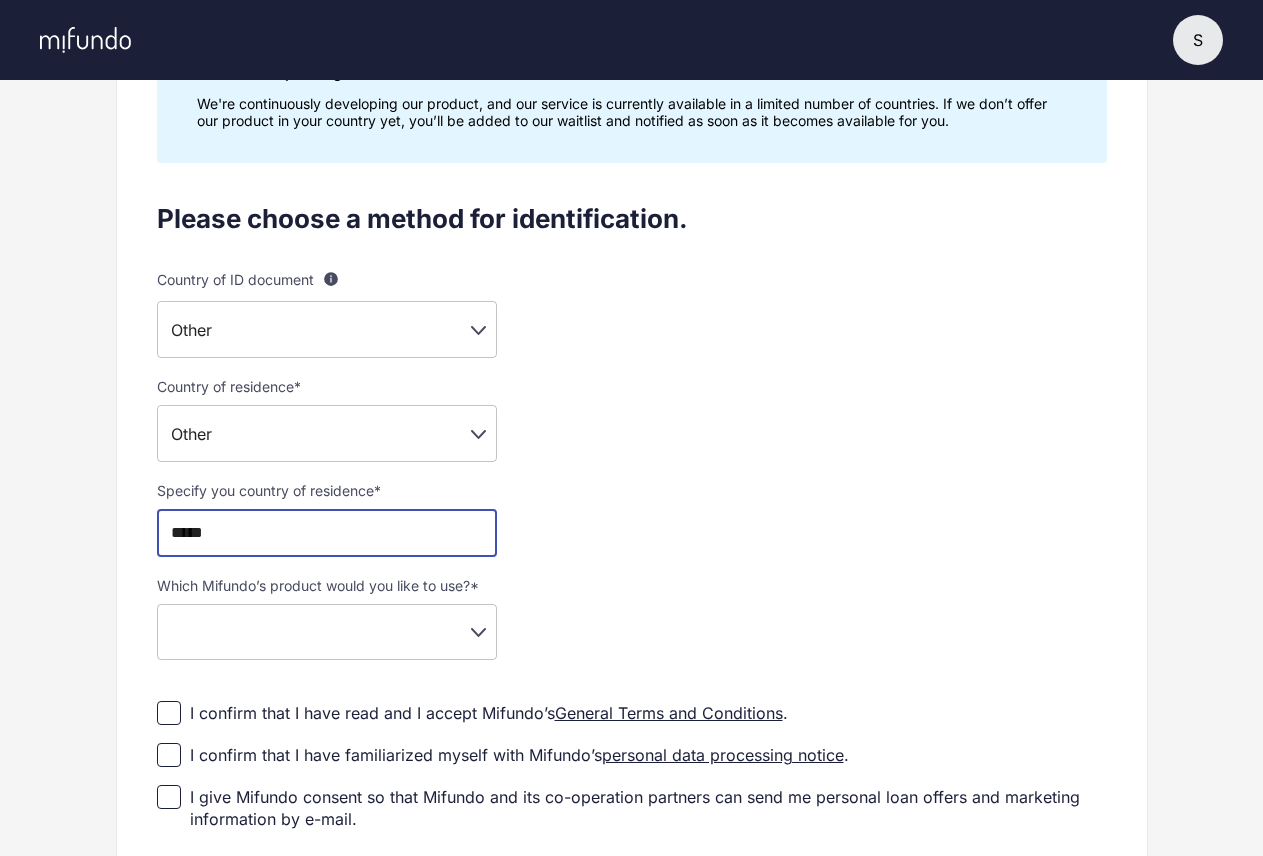 scroll, scrollTop: 200, scrollLeft: 0, axis: vertical 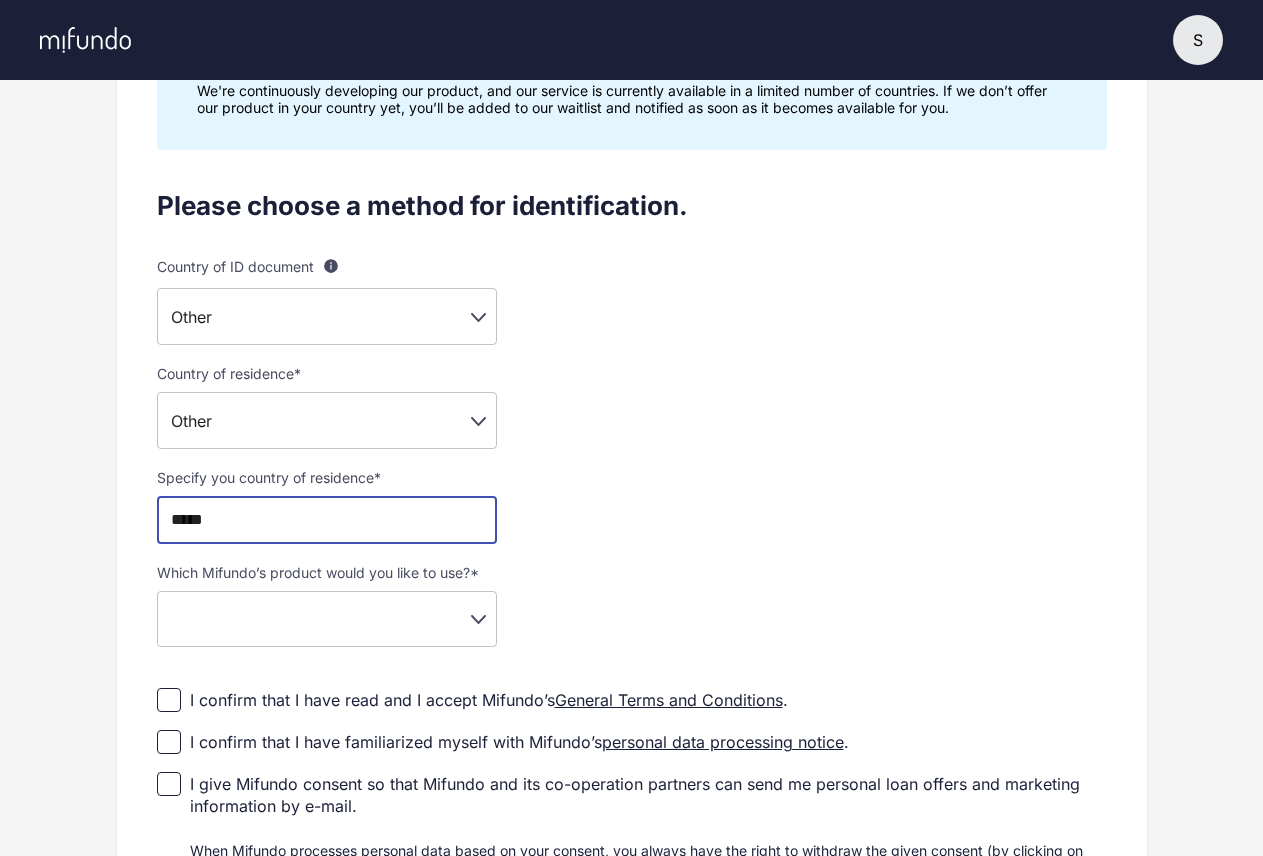 type on "*****" 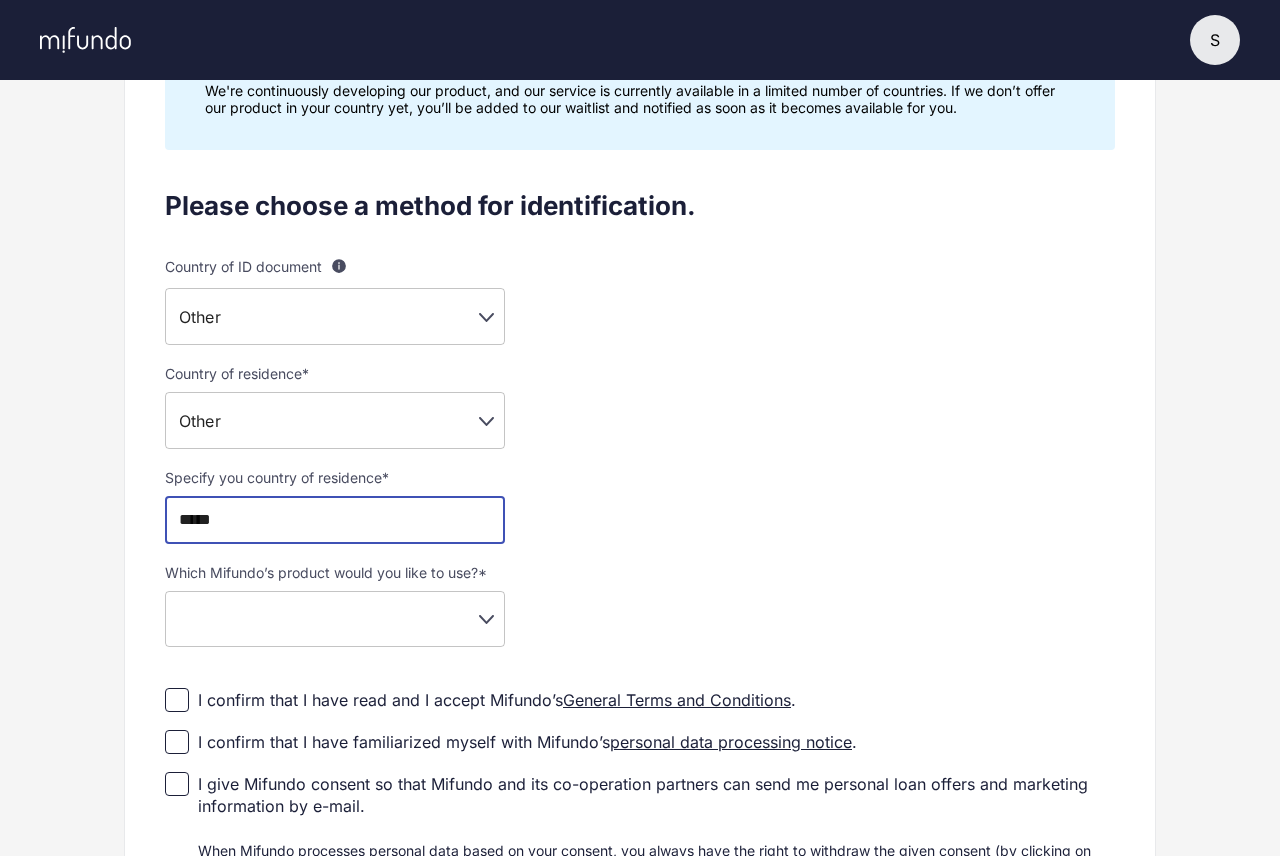 click on "S [LAST] Settings Log out Profile setup Licensed by FSA Secure platform Compliant with GDPR We're still expanding! We're continuously developing our product, and our service is currently available in a limited number of countries. If we don’t offer our product in your country yet, you’ll be added to our waitlist and notified as soon as it becomes available for you. Please choose a method for identification. Country of ID document For example, your passport or your ID card is usually issued by your country of your citizenship. Foreigner's passport or ID card is issued by the country of residence. Please note that document providing evidence of your identity must include your photo. Other ** ​ Country of residence * Other ** ​ Specify you country of residence * ***** ​ Which Mifundo’s product would you like to use? * ​ ​ I confirm that I have read and I accept Mifundo’s General Terms and Conditions . I confirm that I have familiarized myself with Mifundo’s .
Save and continue" at bounding box center [640, 228] 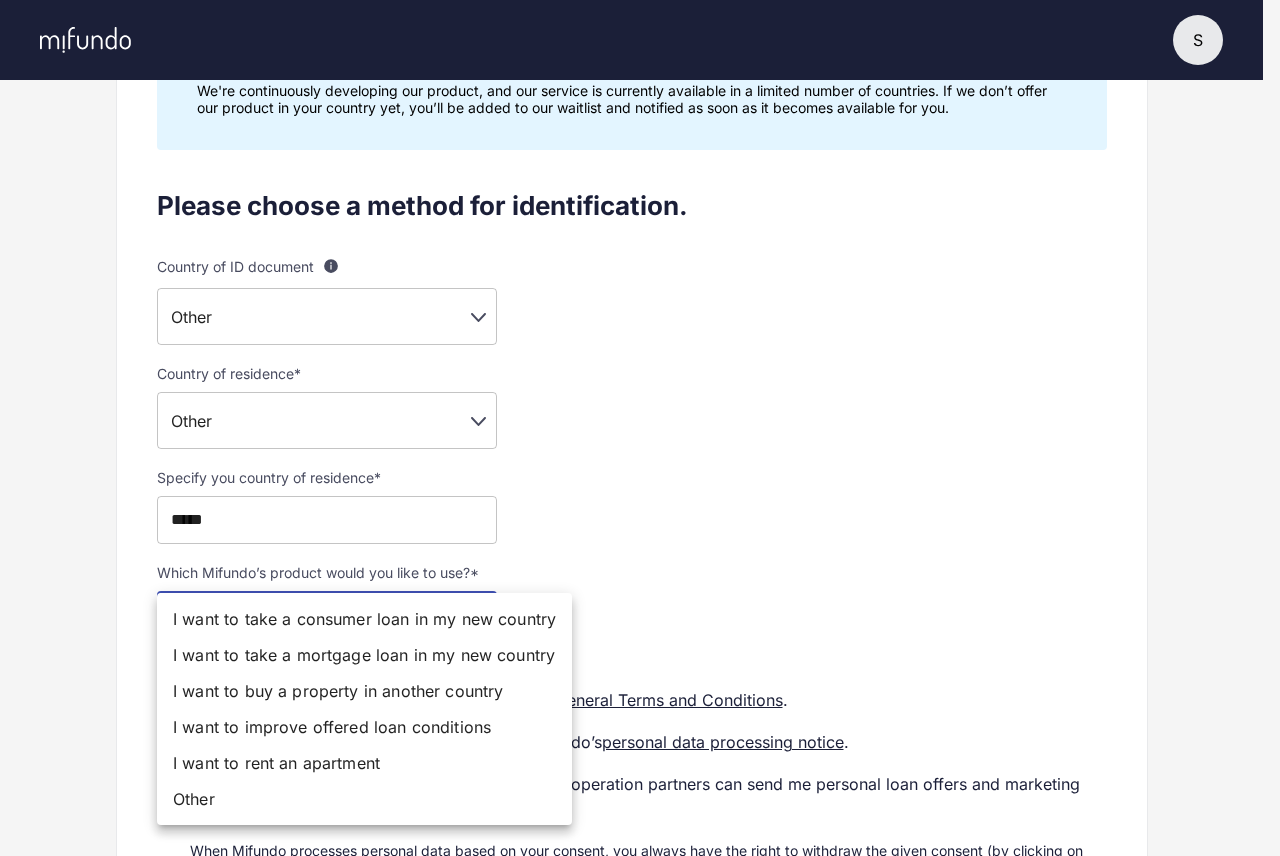 click on "I want to take a consumer loan in my new country" at bounding box center [364, 619] 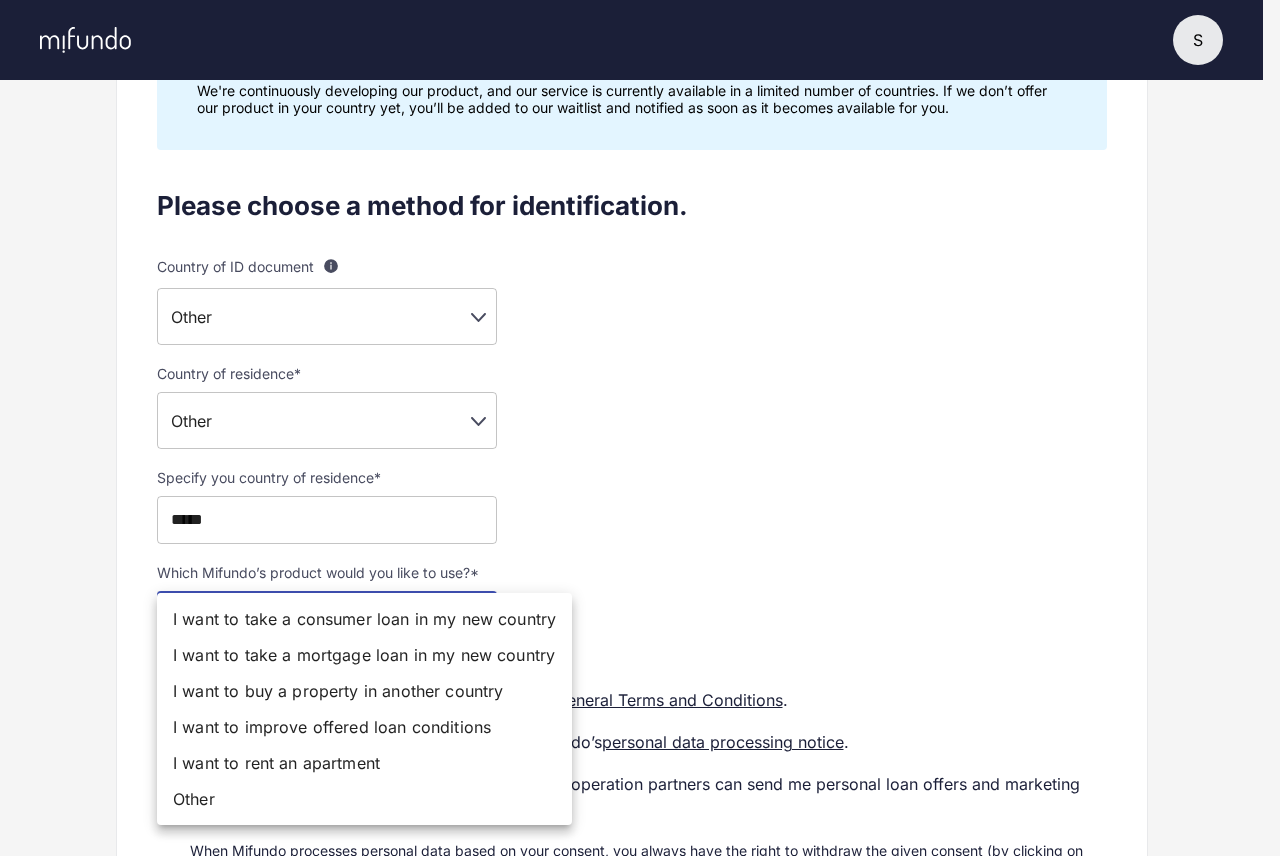 type on "**********" 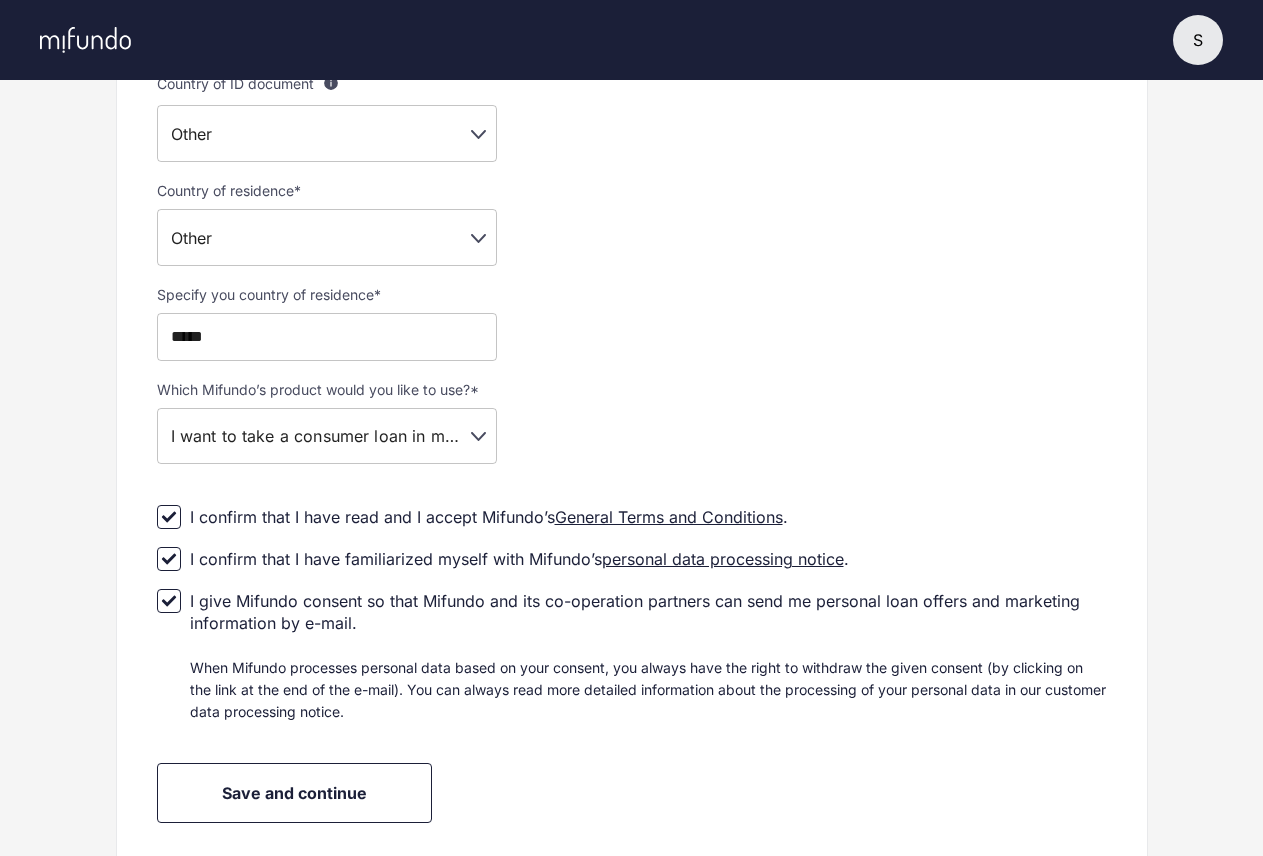 scroll, scrollTop: 400, scrollLeft: 0, axis: vertical 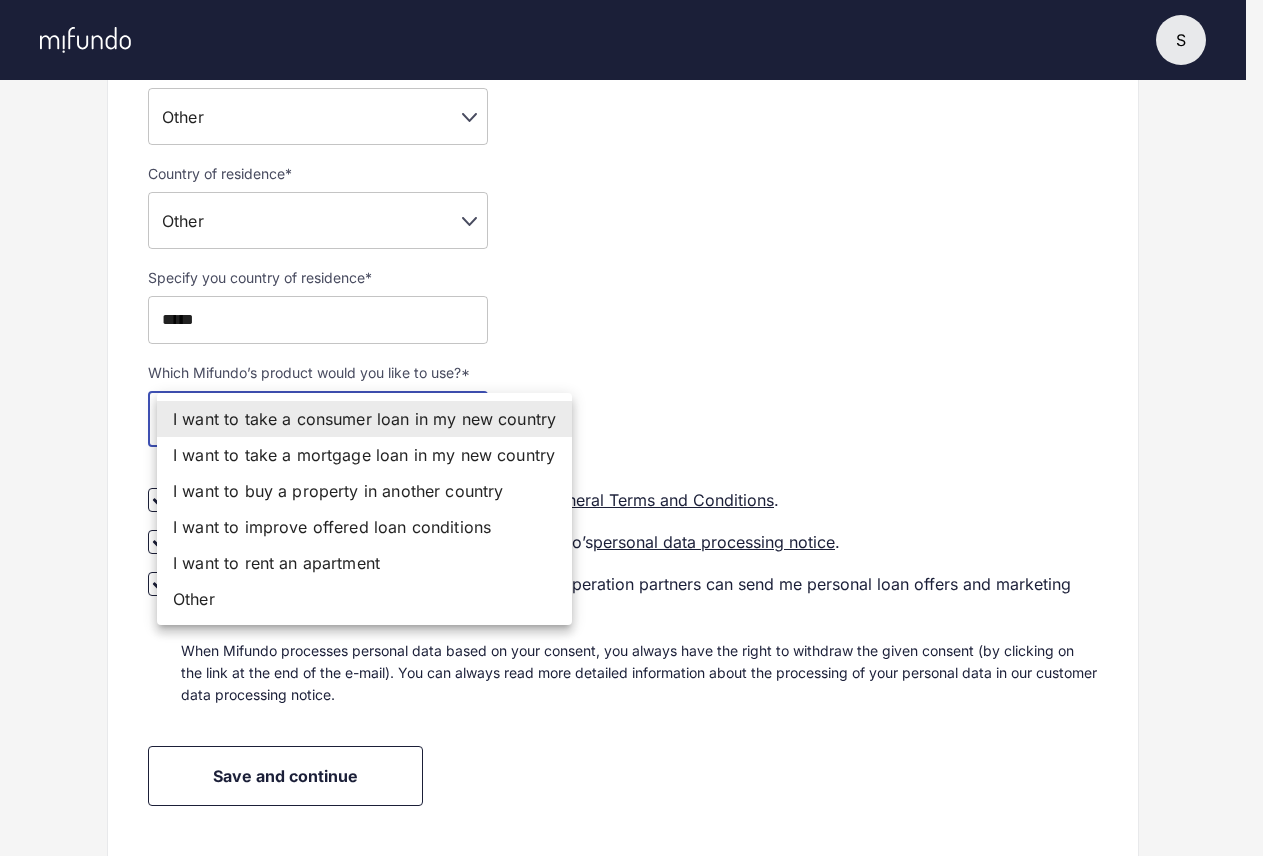 click on "**********" at bounding box center [631, 28] 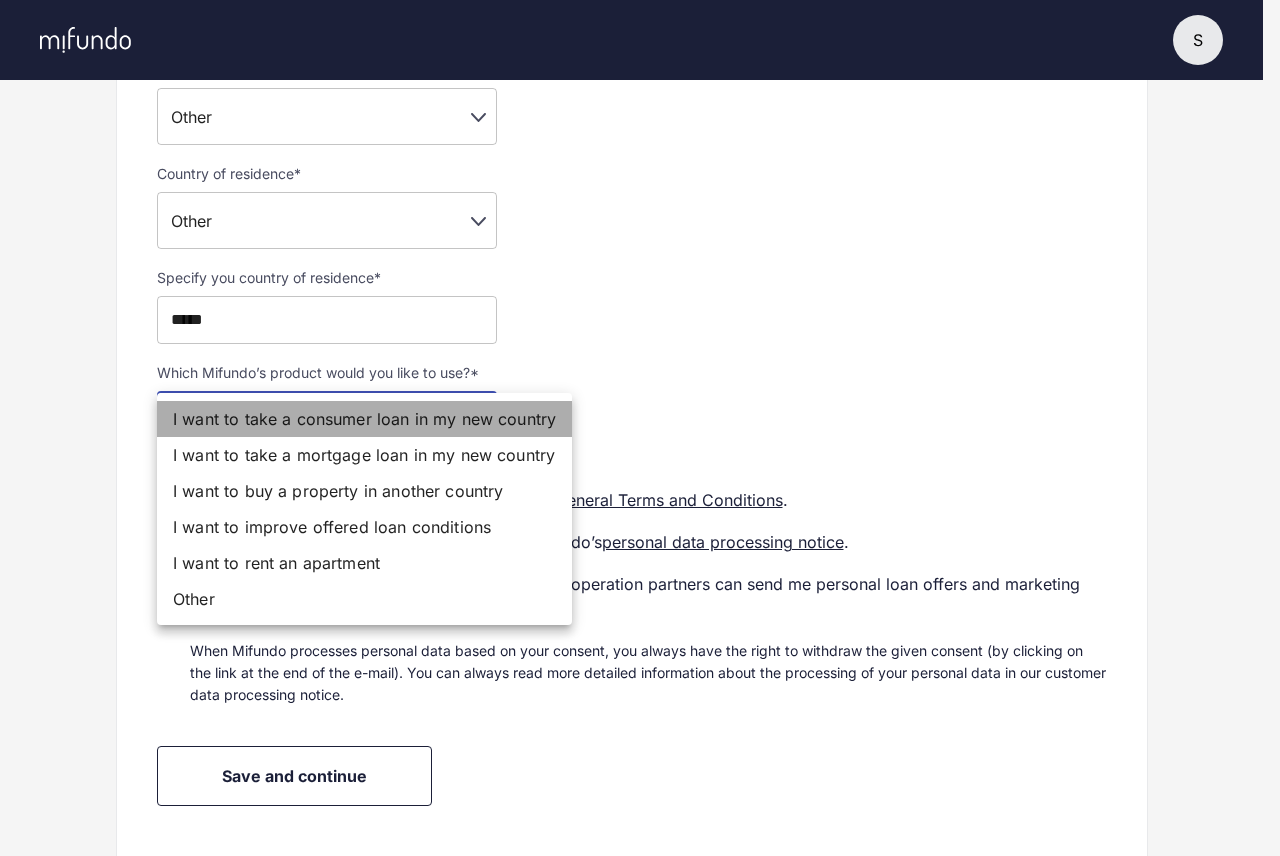 click on "I want to take a consumer loan in my new country" at bounding box center (364, 419) 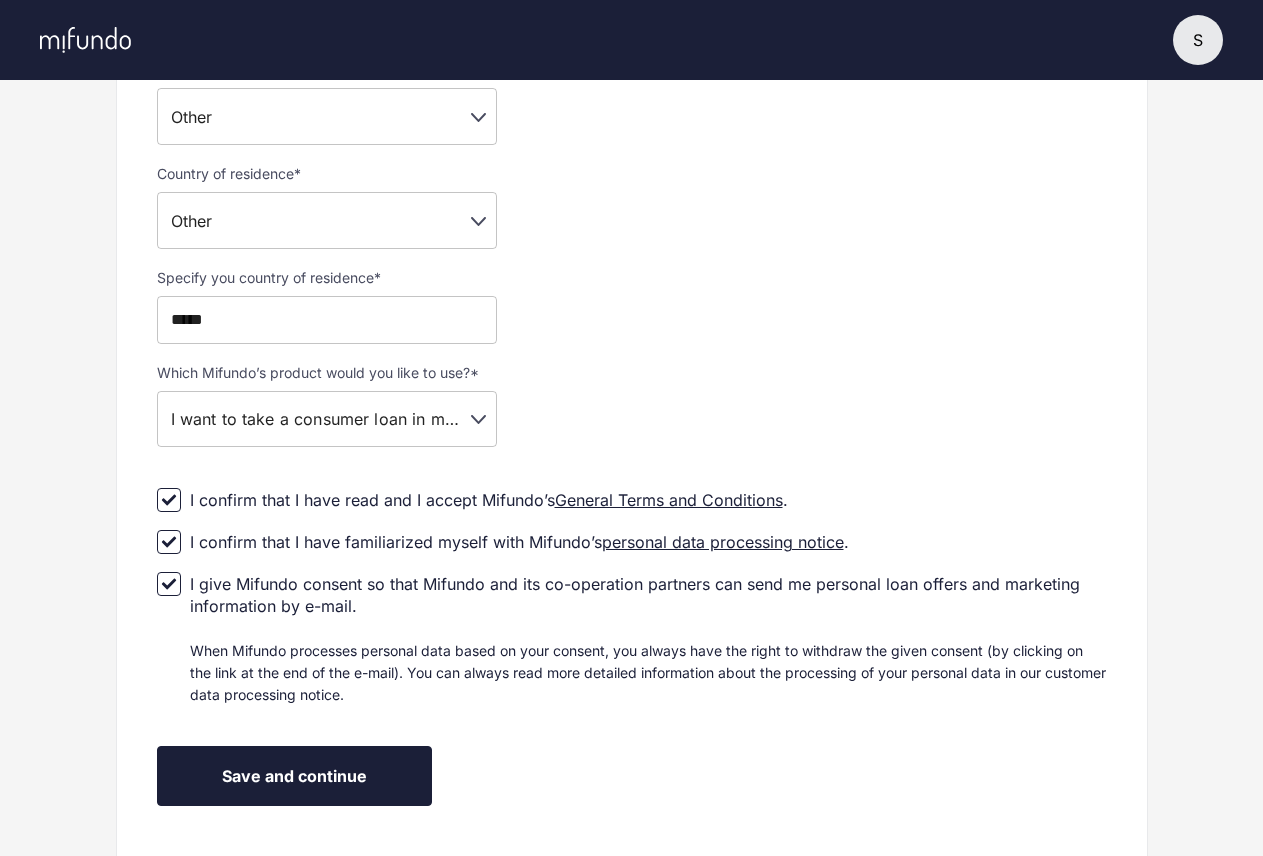 click on "Save and continue" at bounding box center (294, 776) 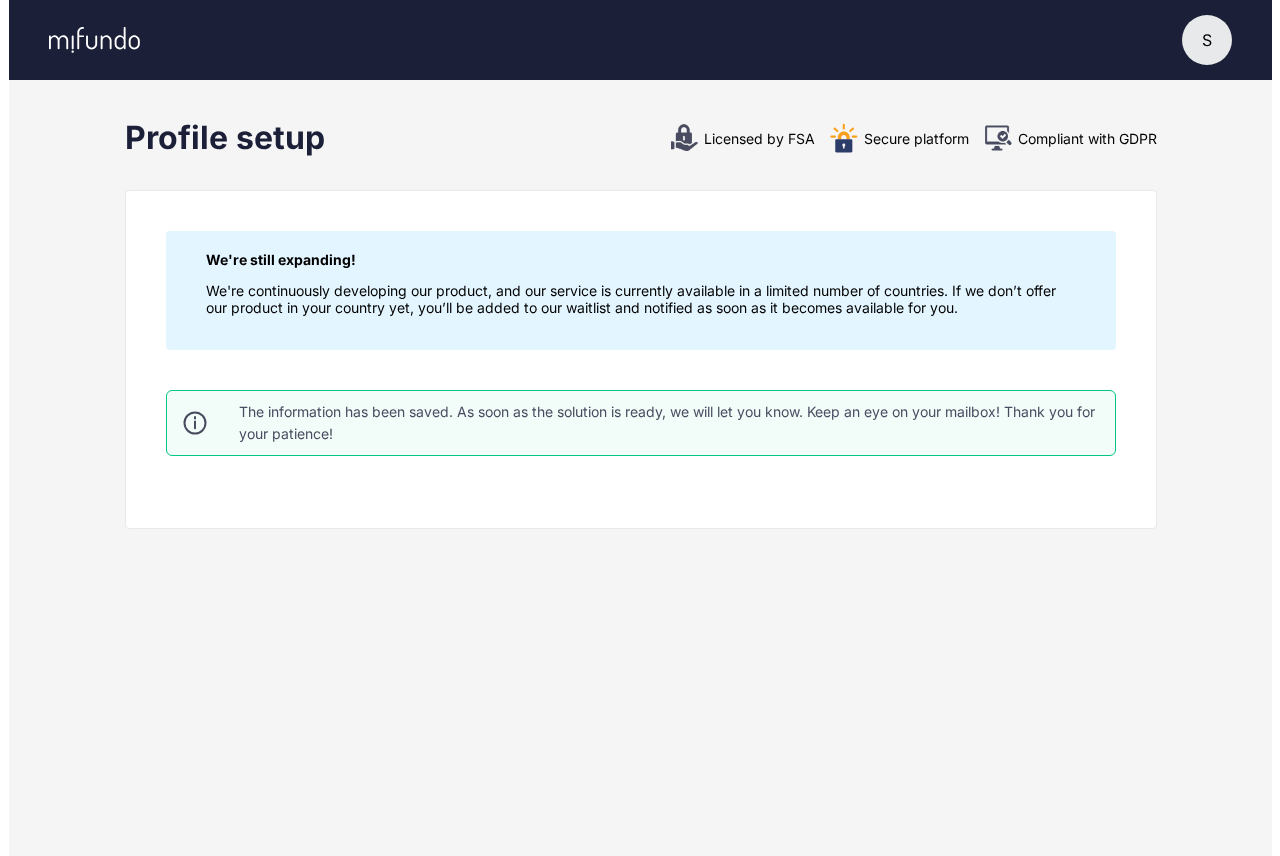 scroll, scrollTop: 0, scrollLeft: 0, axis: both 